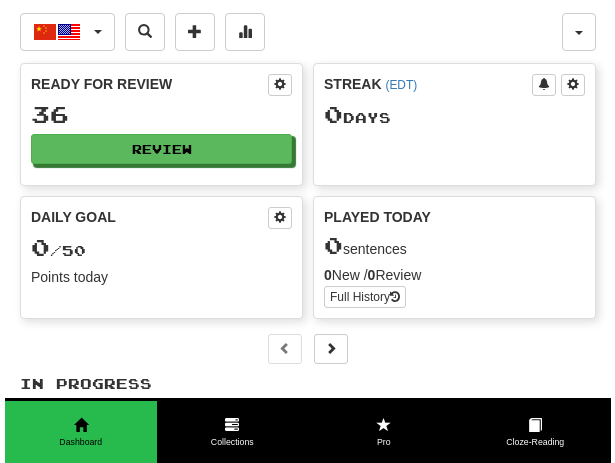 scroll, scrollTop: 0, scrollLeft: 0, axis: both 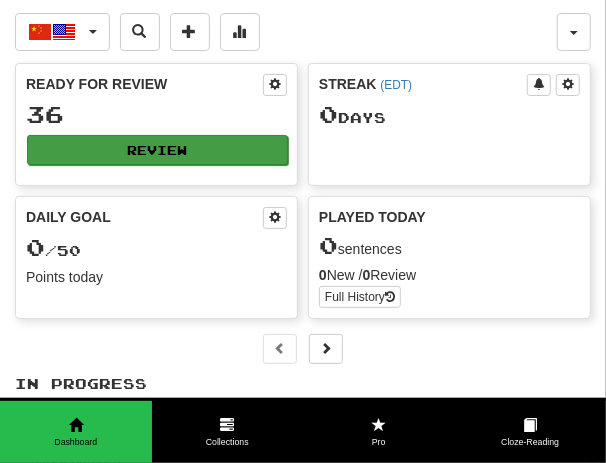 click on "Review" at bounding box center [157, 150] 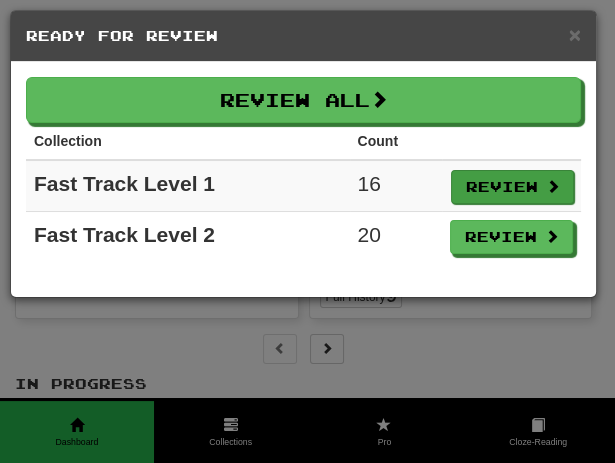 click on "Review" at bounding box center [512, 187] 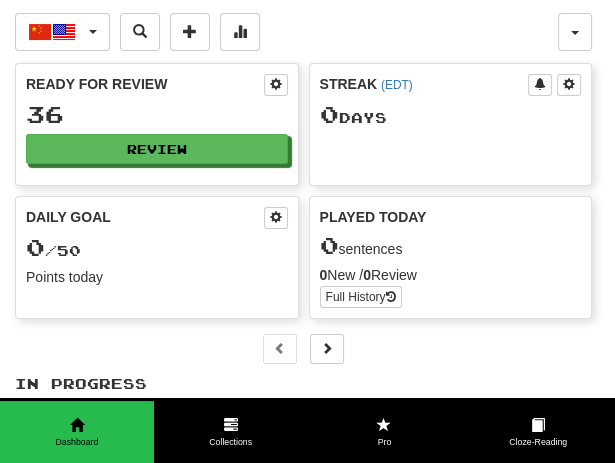 select on "**" 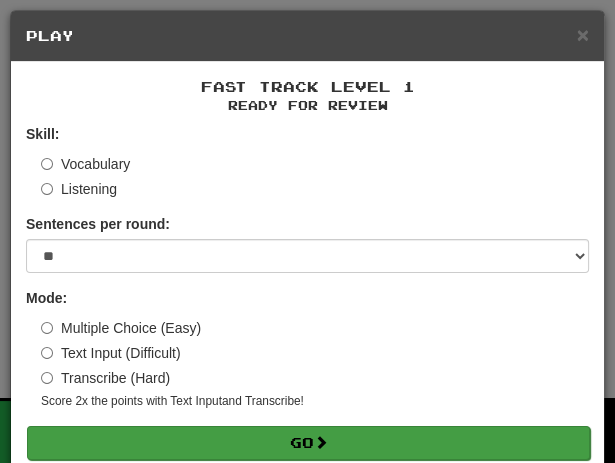 click on "Go" at bounding box center [308, 443] 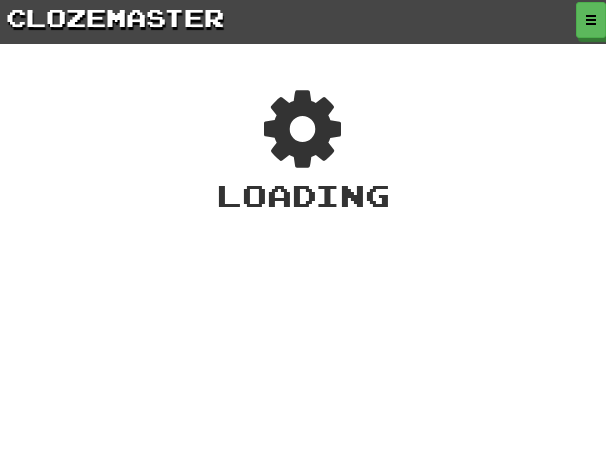 scroll, scrollTop: 0, scrollLeft: 0, axis: both 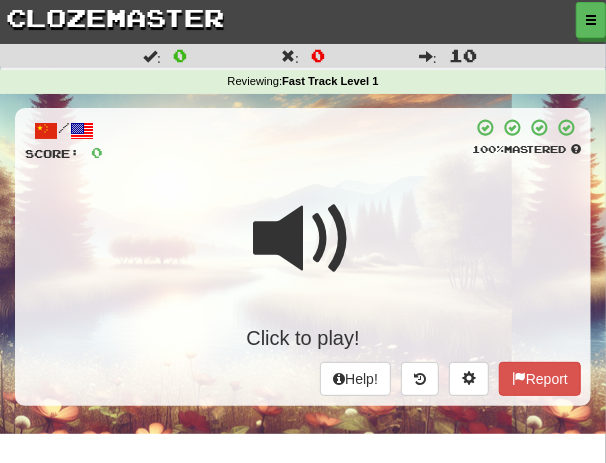 click at bounding box center (303, 239) 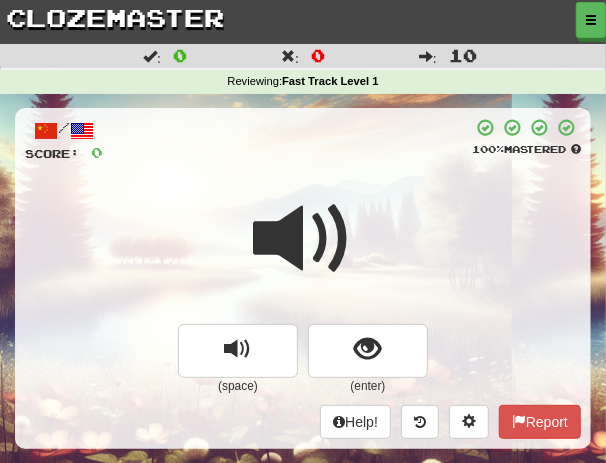 click at bounding box center (303, 252) 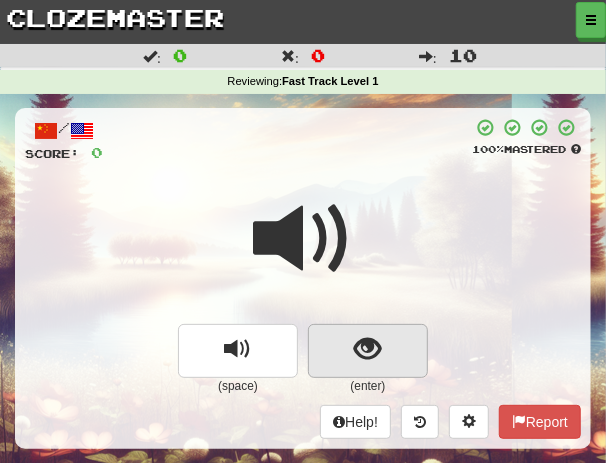 click at bounding box center [368, 351] 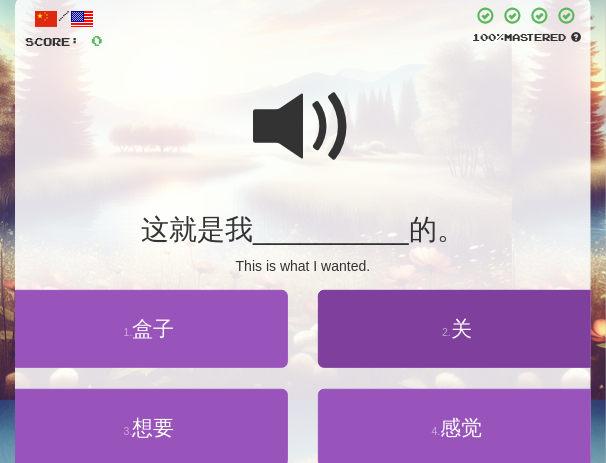 scroll, scrollTop: 114, scrollLeft: 0, axis: vertical 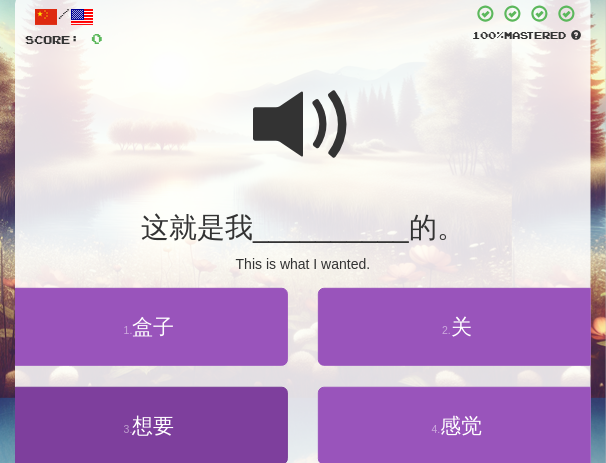 click on "3 .  想要" at bounding box center (149, 426) 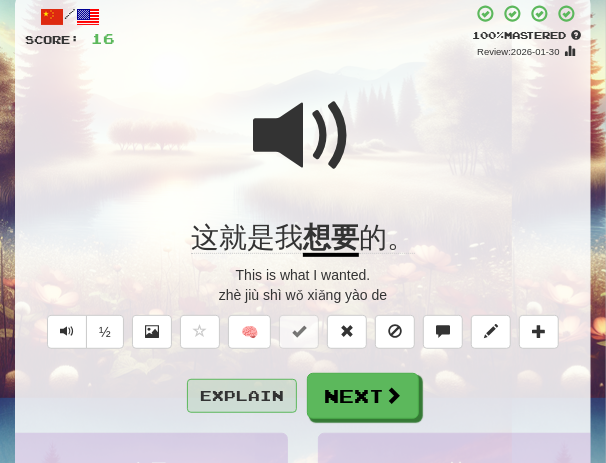 click on "Explain" at bounding box center [242, 396] 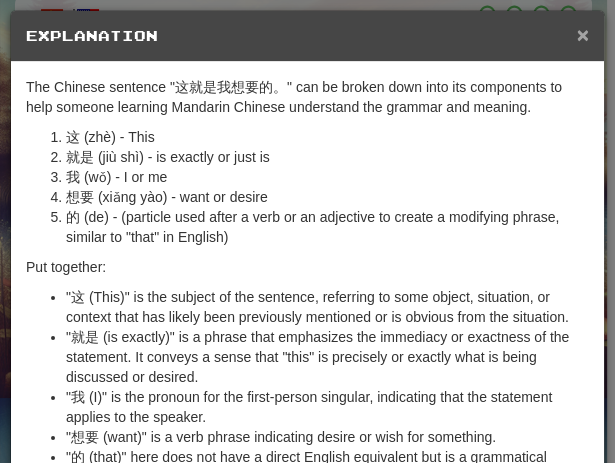 click on "×" at bounding box center (583, 34) 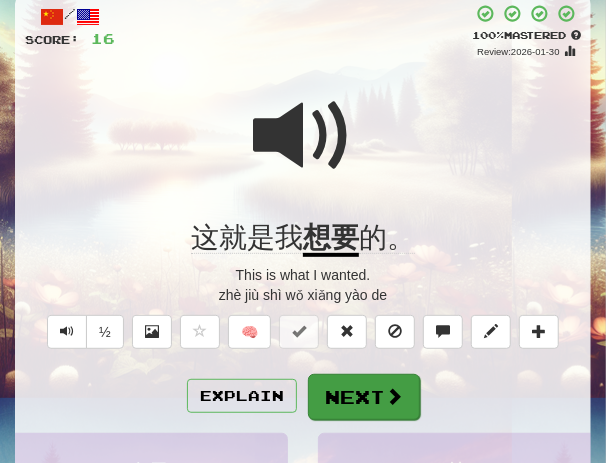 click on "Next" at bounding box center (364, 397) 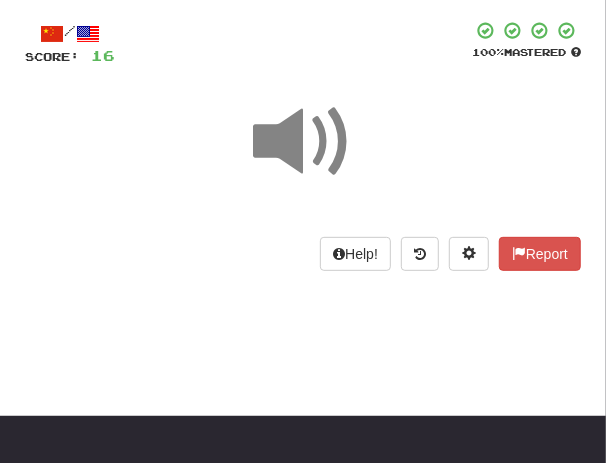 scroll, scrollTop: 58, scrollLeft: 0, axis: vertical 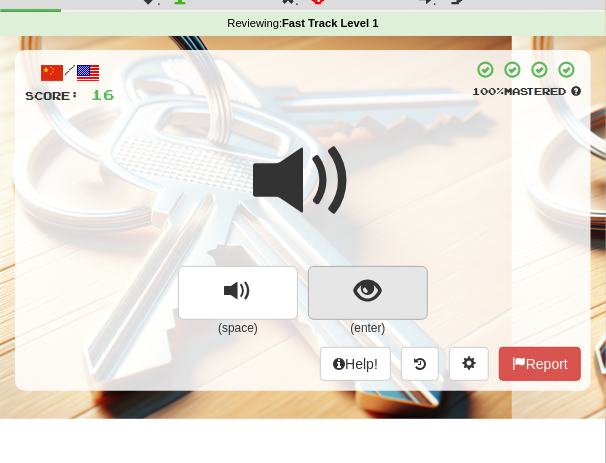 click at bounding box center (368, 291) 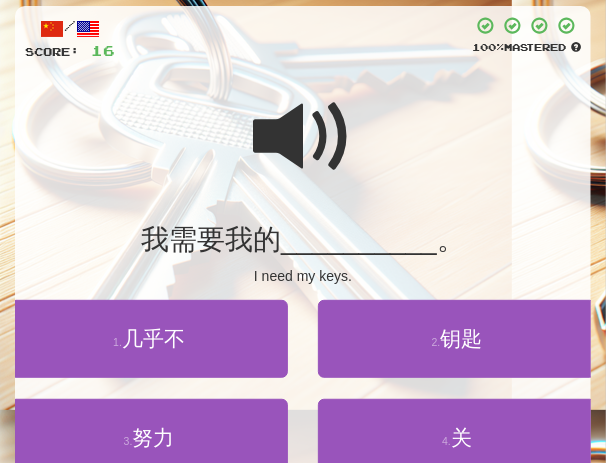 scroll, scrollTop: 114, scrollLeft: 0, axis: vertical 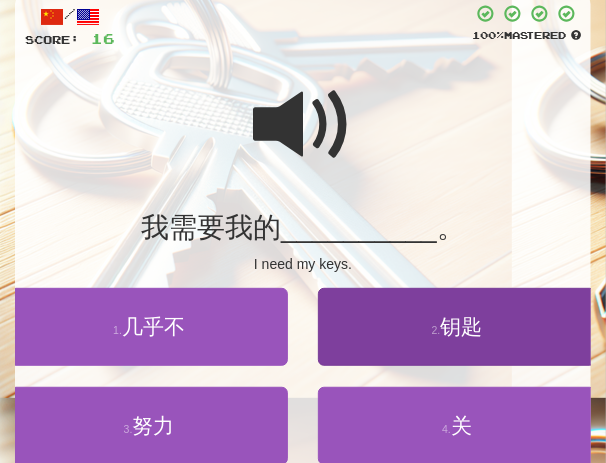 click on "钥匙" at bounding box center (461, 326) 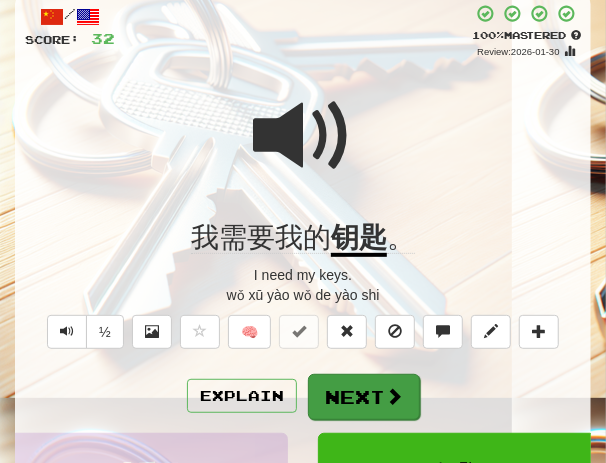 click on "Next" at bounding box center [364, 397] 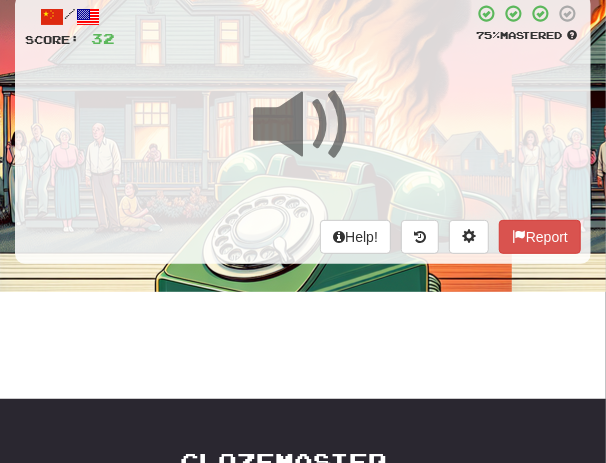 scroll, scrollTop: 49, scrollLeft: 0, axis: vertical 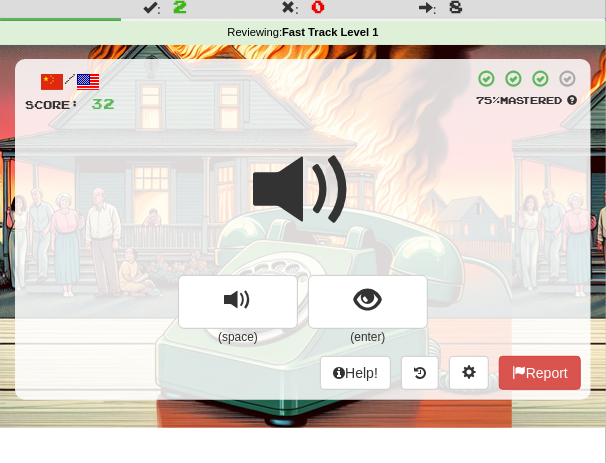 click at bounding box center [303, 203] 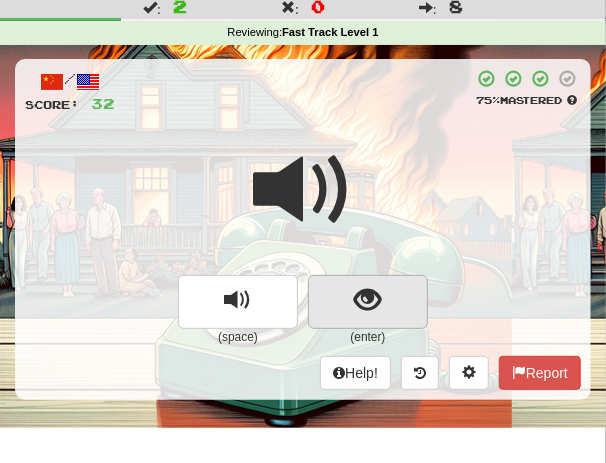 click at bounding box center [368, 300] 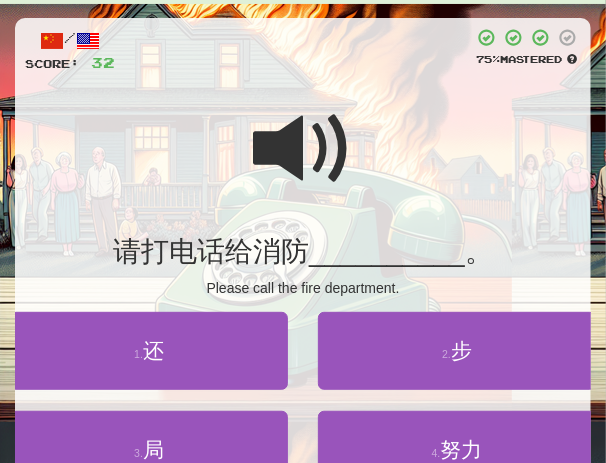 scroll, scrollTop: 106, scrollLeft: 0, axis: vertical 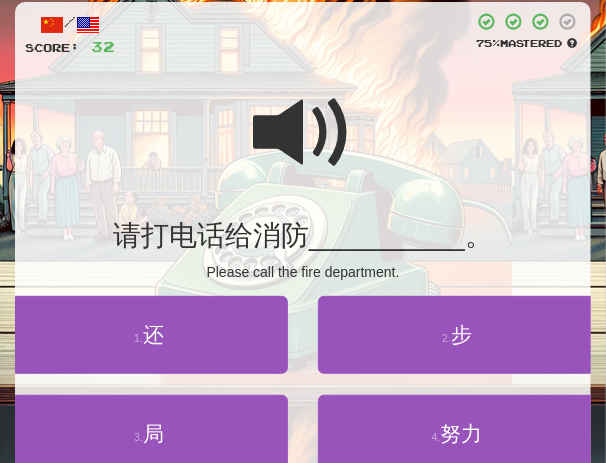 click at bounding box center [303, 133] 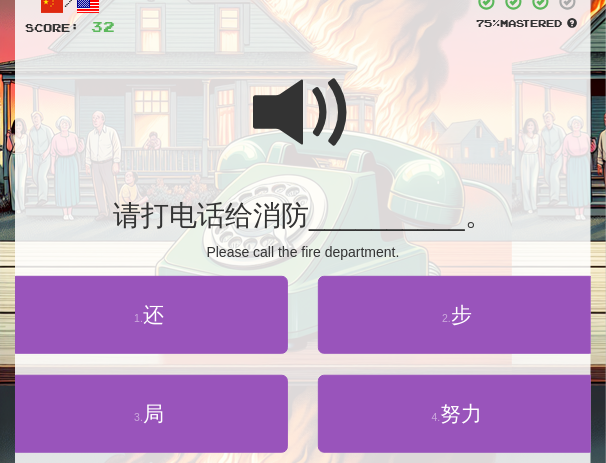 scroll, scrollTop: 128, scrollLeft: 0, axis: vertical 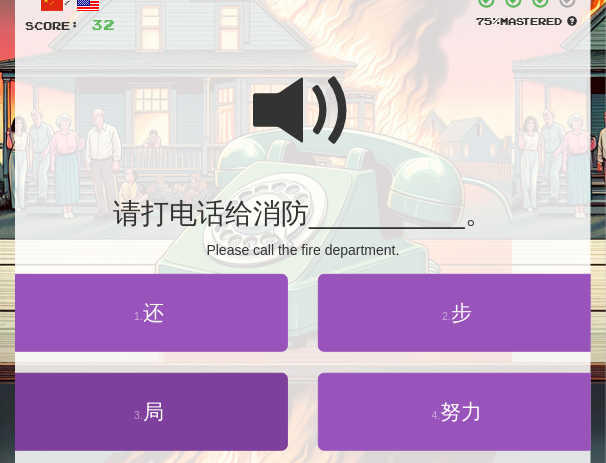click on "3 .  局" at bounding box center (149, 412) 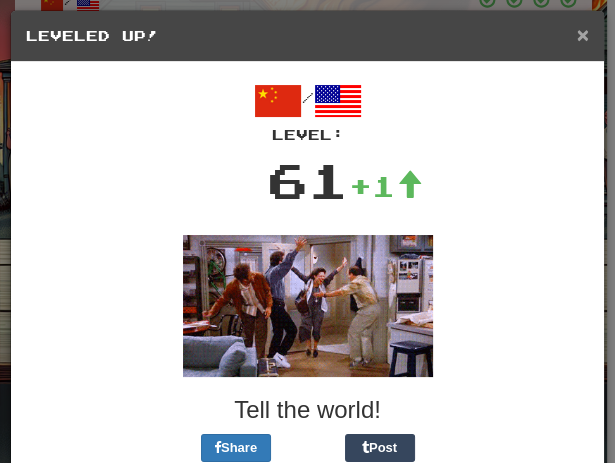 click on "×" at bounding box center (583, 34) 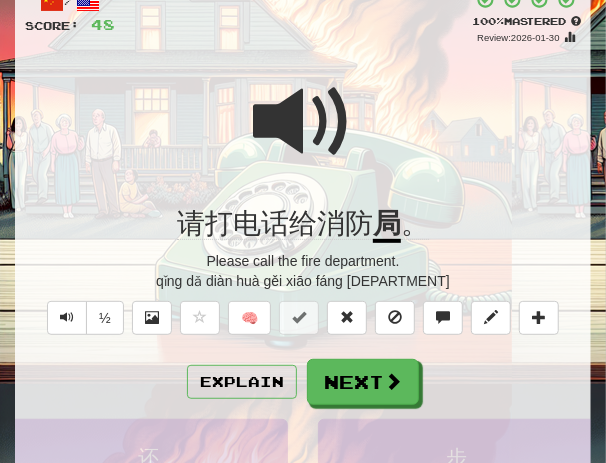 click at bounding box center (303, 122) 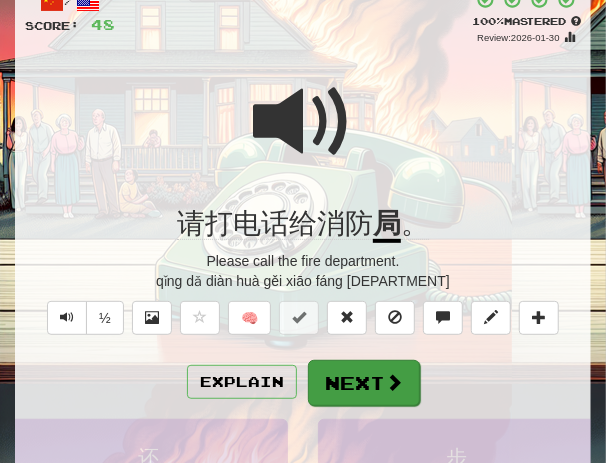 click on "Next" at bounding box center (364, 383) 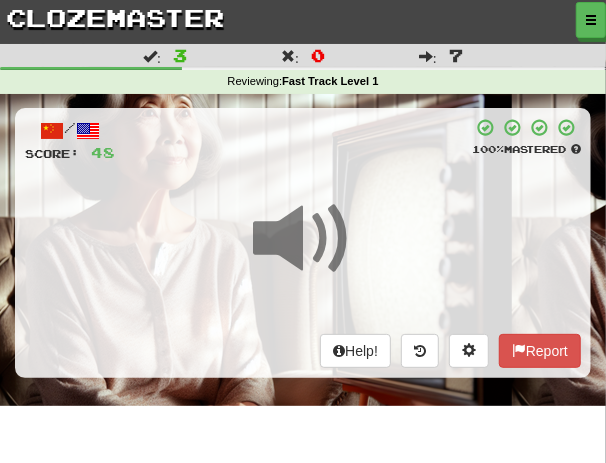 scroll, scrollTop: 2, scrollLeft: 0, axis: vertical 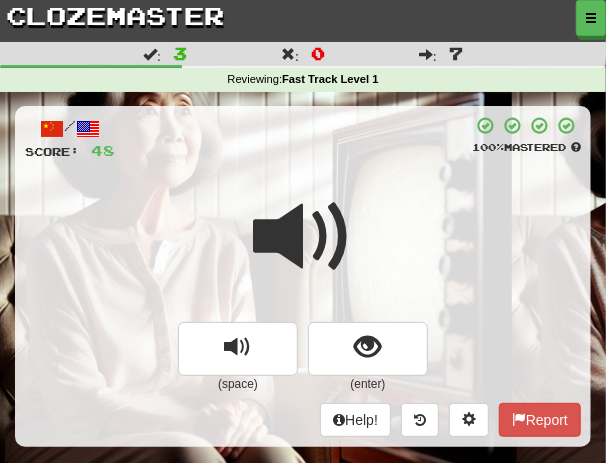 click at bounding box center [303, 250] 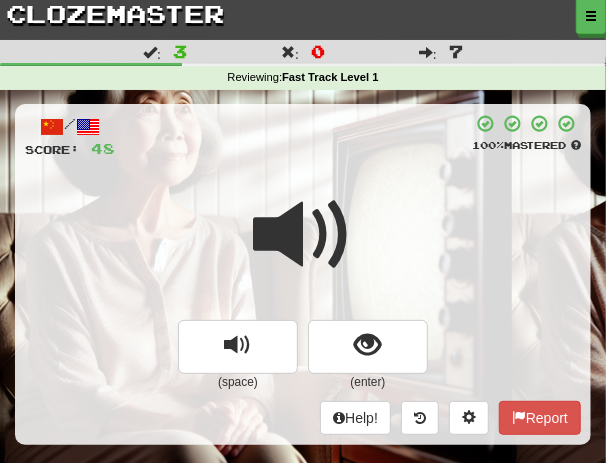 scroll, scrollTop: 14, scrollLeft: 0, axis: vertical 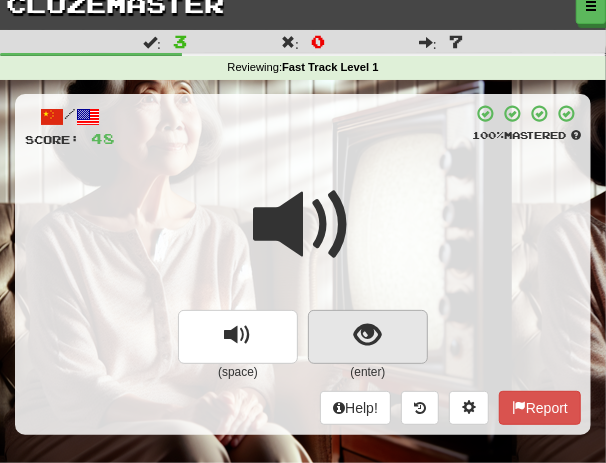 click at bounding box center (368, 335) 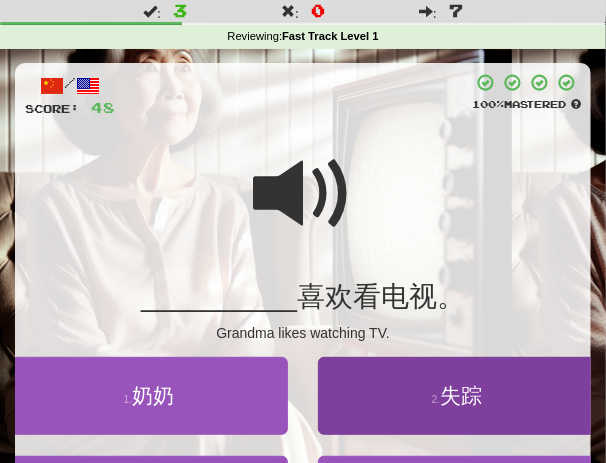 scroll, scrollTop: 84, scrollLeft: 0, axis: vertical 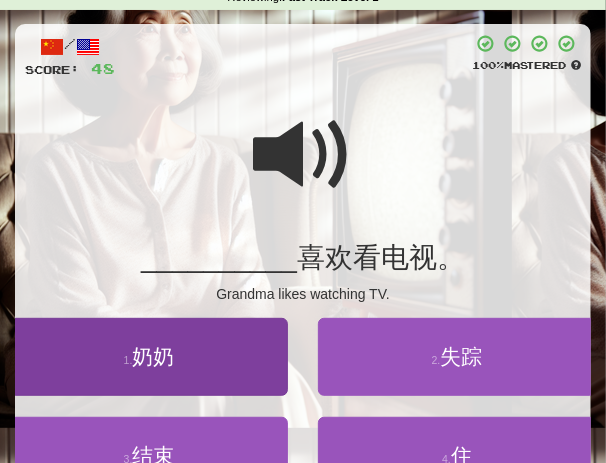 click on "1 .  奶奶" at bounding box center (149, 357) 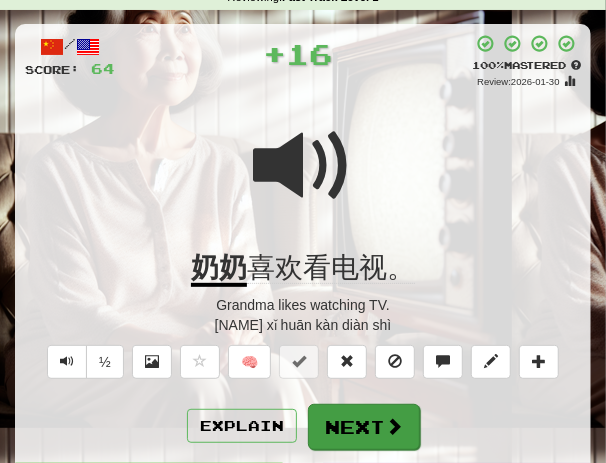 click on "Next" at bounding box center (364, 427) 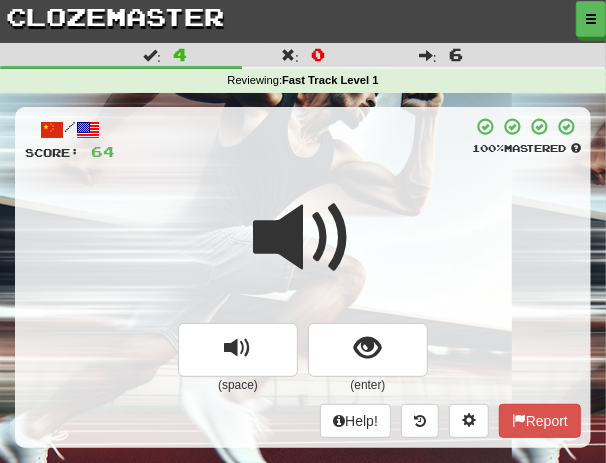 scroll, scrollTop: 4, scrollLeft: 0, axis: vertical 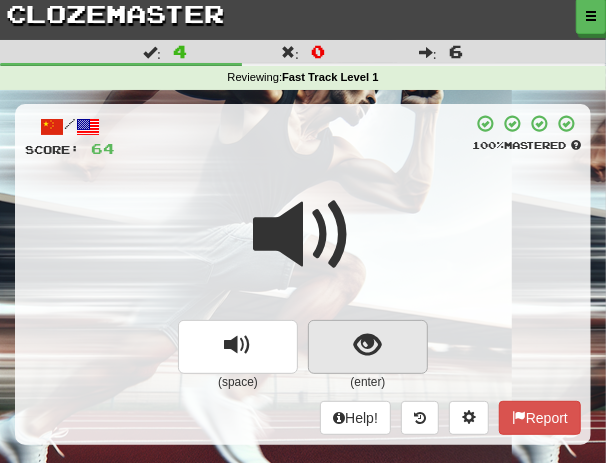 click at bounding box center (368, 345) 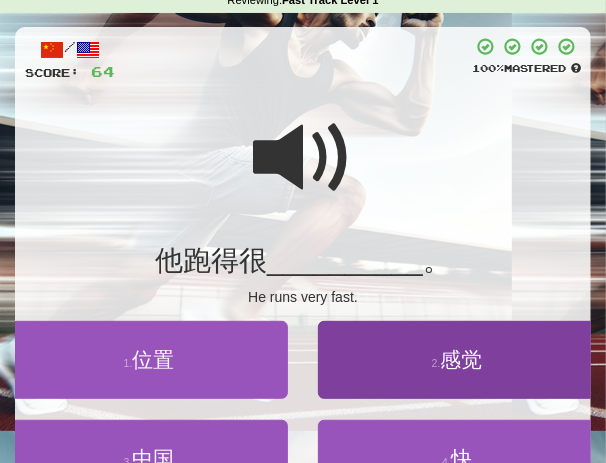 scroll, scrollTop: 96, scrollLeft: 0, axis: vertical 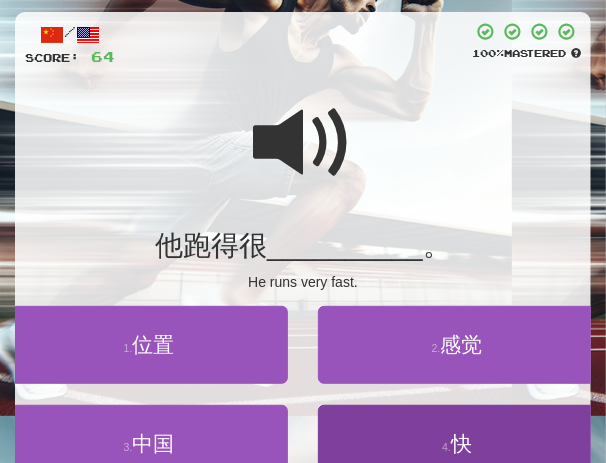 click on "4 .  快" at bounding box center (457, 444) 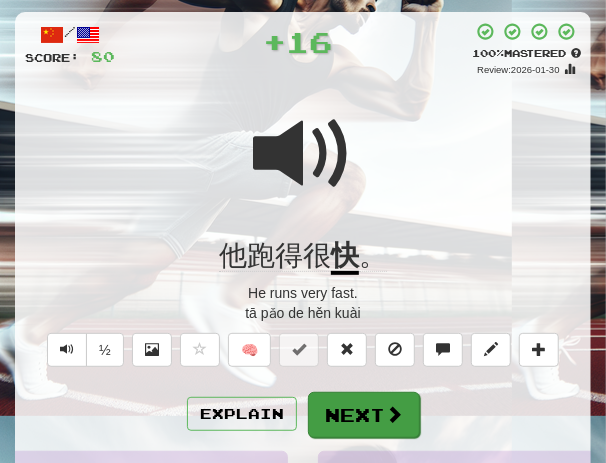 click on "Next" at bounding box center [364, 415] 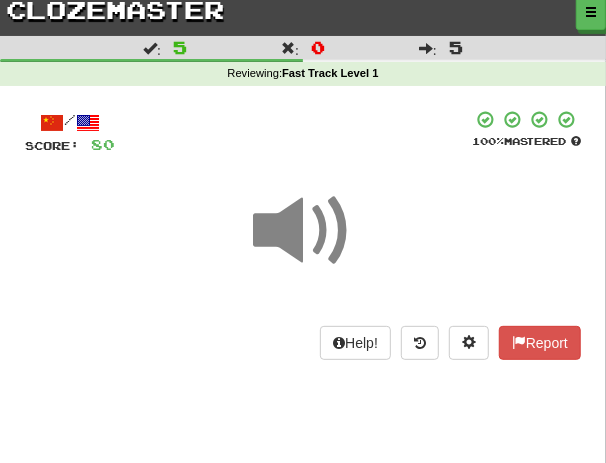 scroll, scrollTop: 0, scrollLeft: 0, axis: both 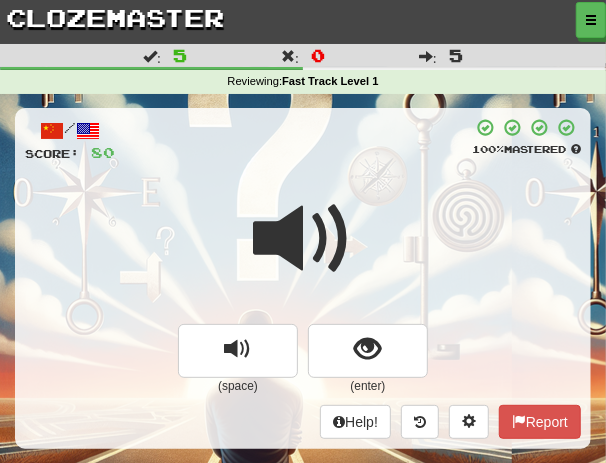 click at bounding box center [303, 239] 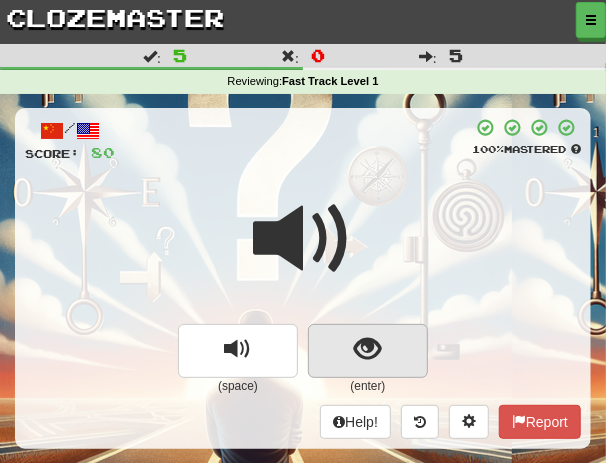 click at bounding box center (368, 349) 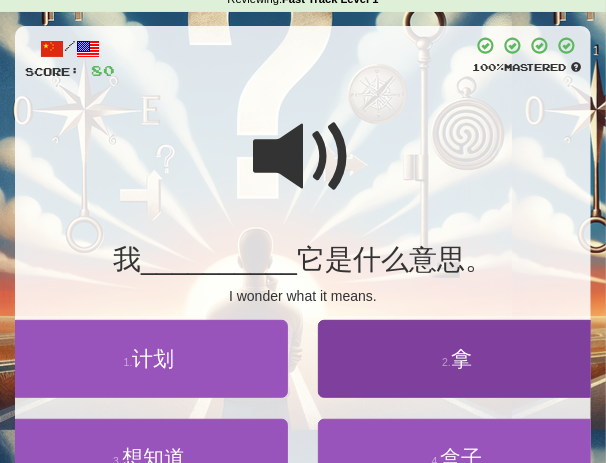scroll, scrollTop: 102, scrollLeft: 0, axis: vertical 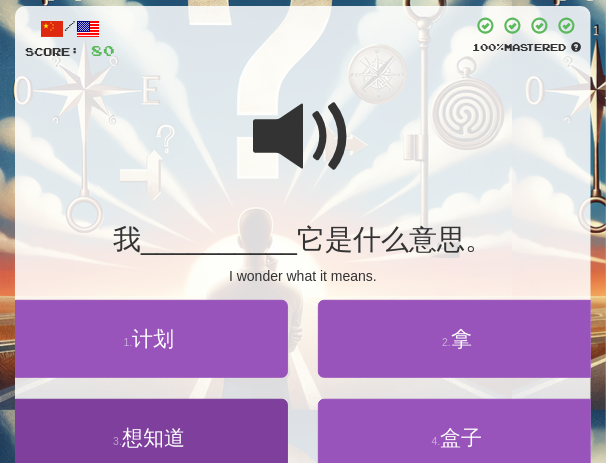 click on "3 .  想知道" at bounding box center (149, 438) 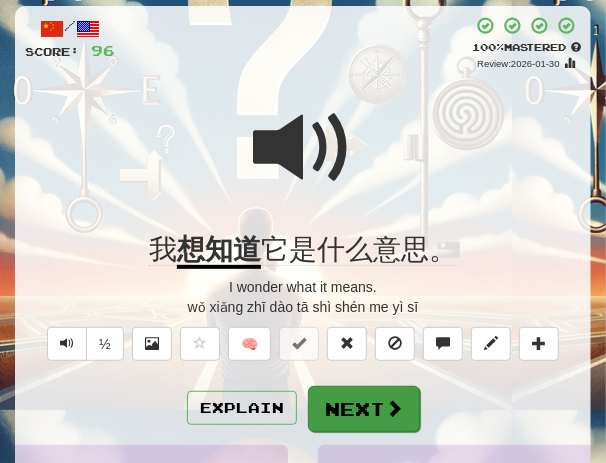 click on "Next" at bounding box center (364, 409) 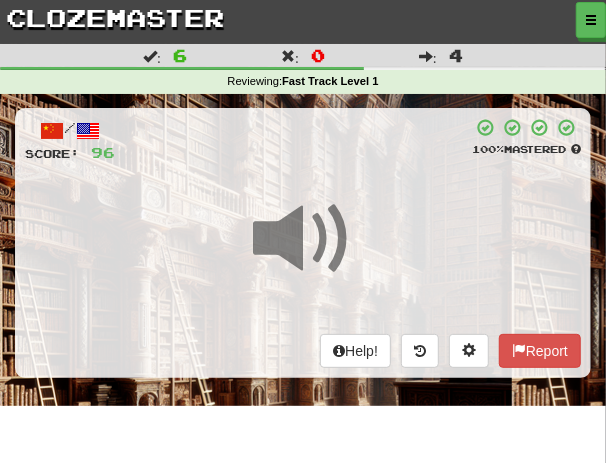 scroll, scrollTop: 13, scrollLeft: 0, axis: vertical 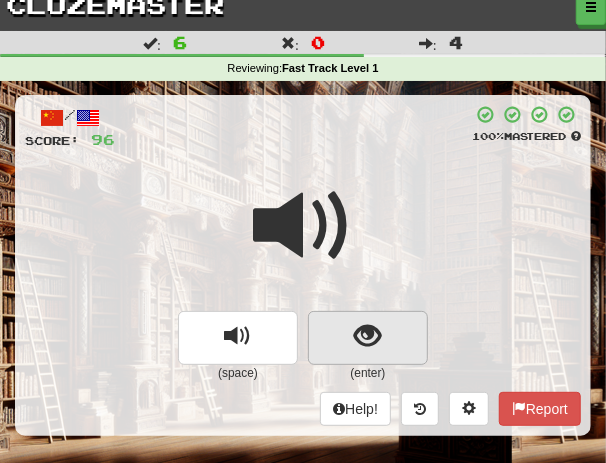 click at bounding box center [368, 336] 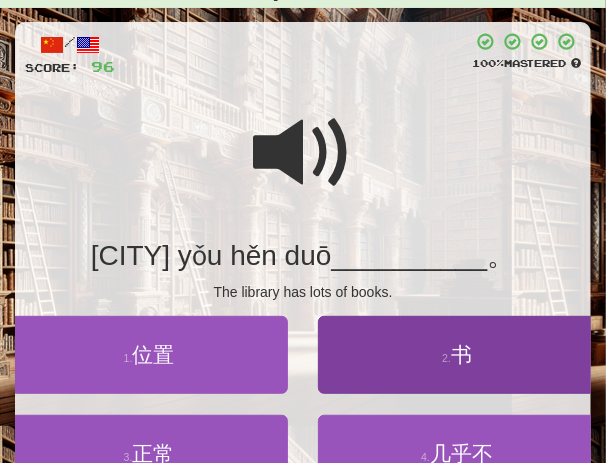 scroll, scrollTop: 89, scrollLeft: 0, axis: vertical 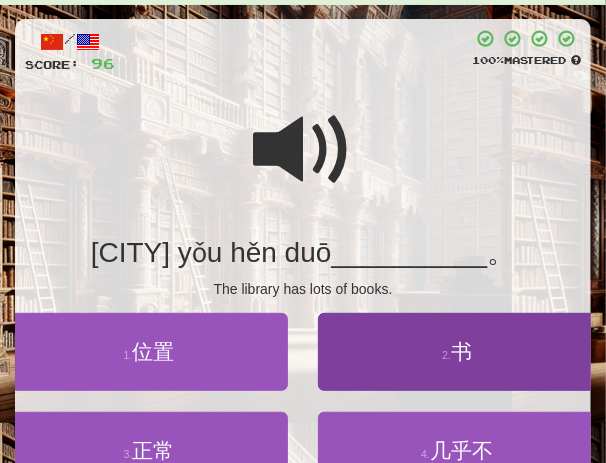 click on "2 ." at bounding box center [446, 355] 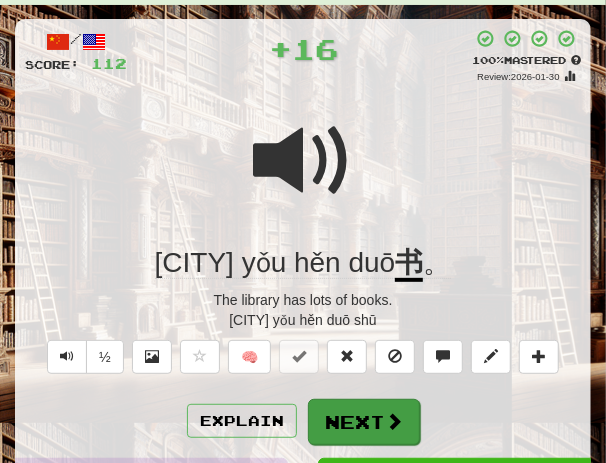 click on "Next" at bounding box center [364, 422] 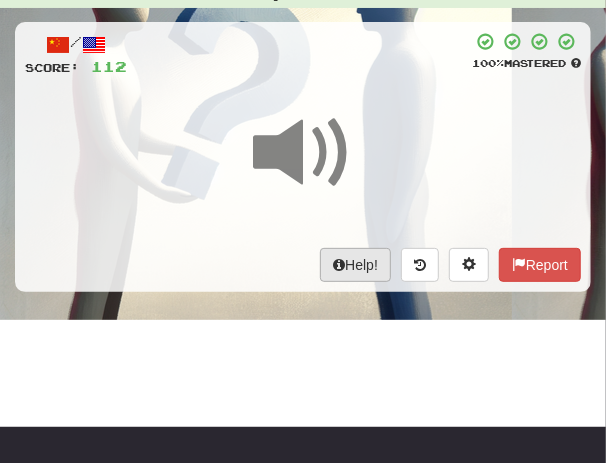 scroll, scrollTop: 0, scrollLeft: 0, axis: both 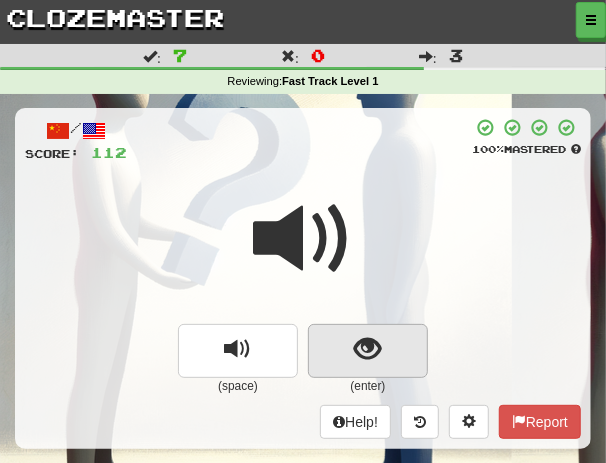 click at bounding box center (368, 349) 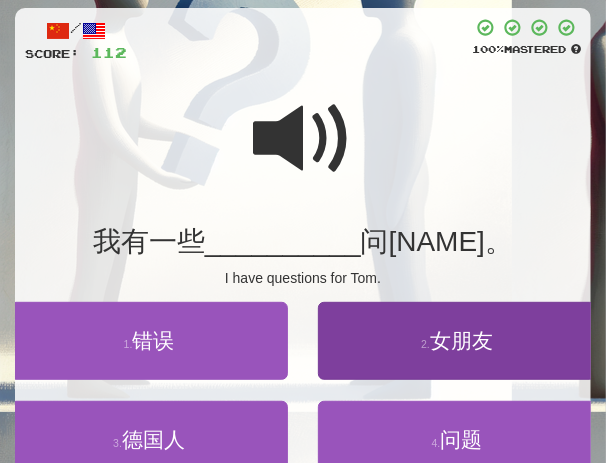 scroll, scrollTop: 118, scrollLeft: 0, axis: vertical 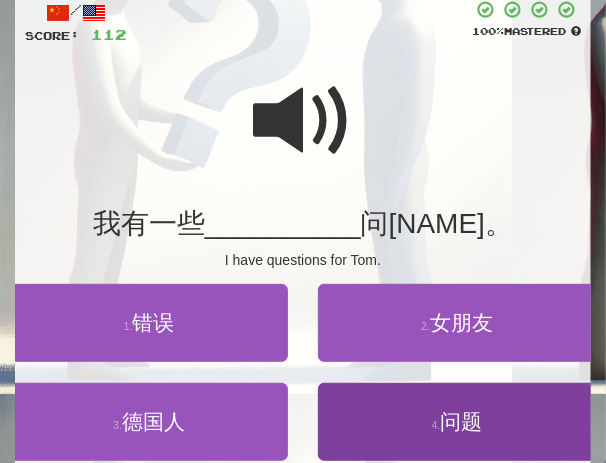 click on "问题" at bounding box center [461, 421] 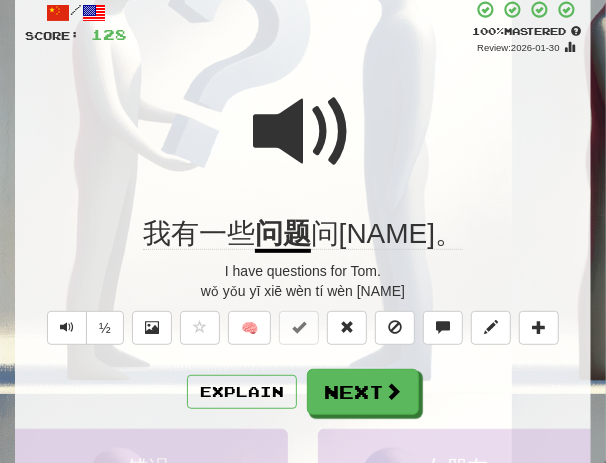 click at bounding box center (303, 132) 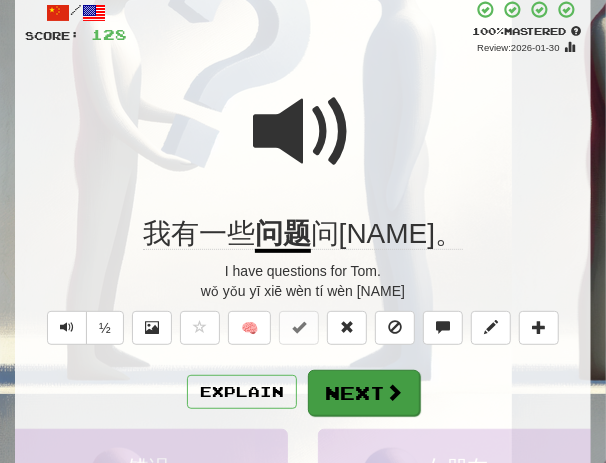 click on "Next" at bounding box center [364, 393] 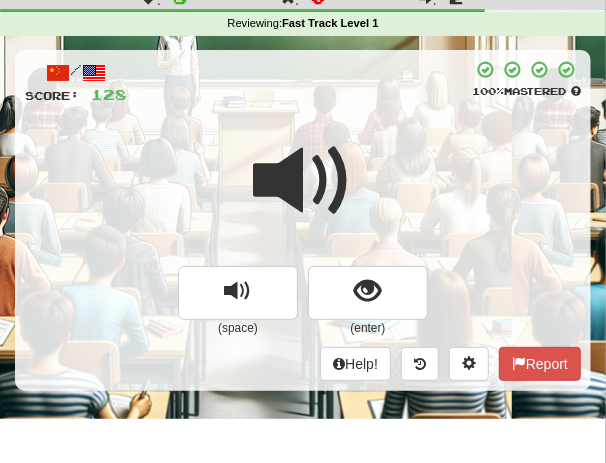 scroll, scrollTop: 61, scrollLeft: 0, axis: vertical 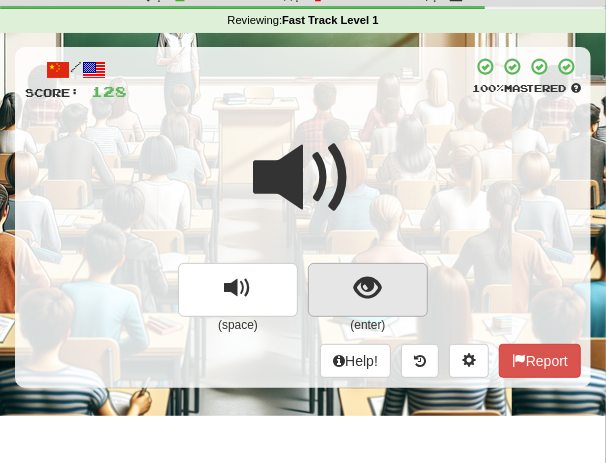 click at bounding box center [368, 288] 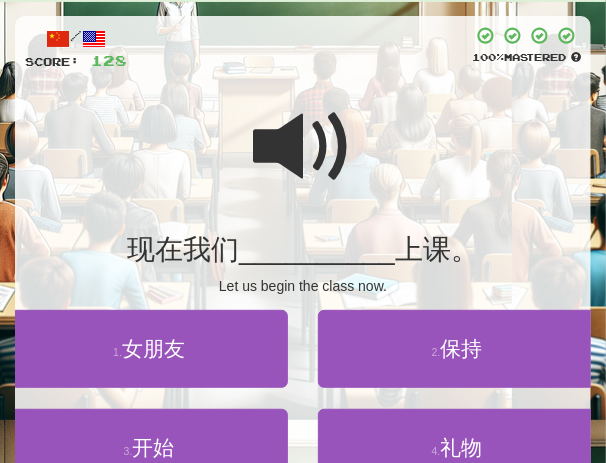 scroll, scrollTop: 105, scrollLeft: 0, axis: vertical 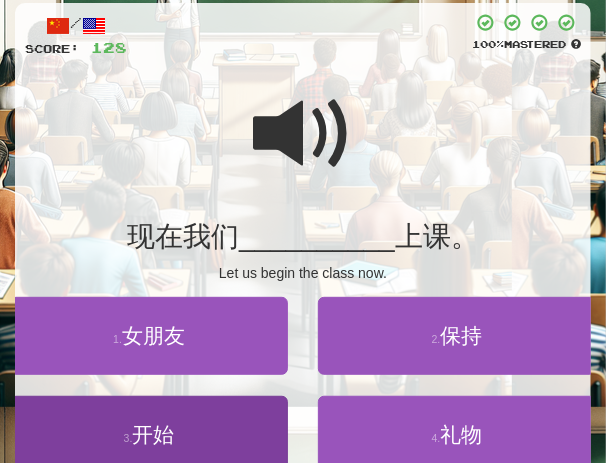 click on "开始" at bounding box center [153, 434] 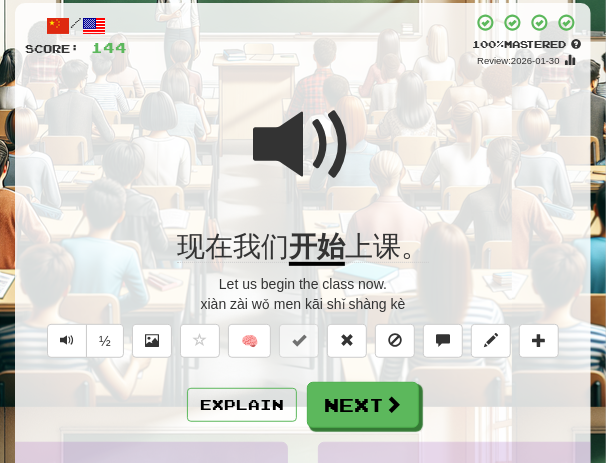 click at bounding box center (303, 145) 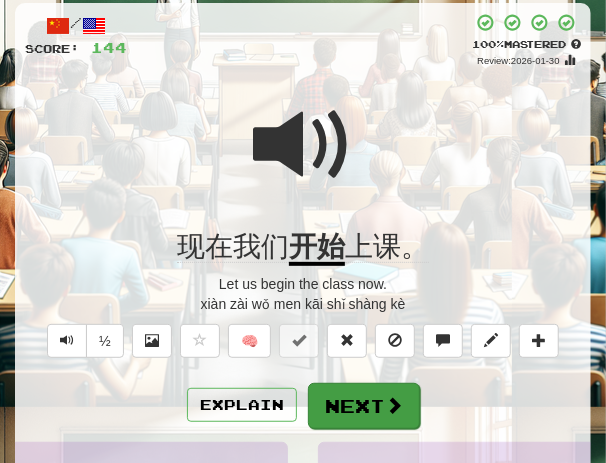 click on "Next" at bounding box center [364, 406] 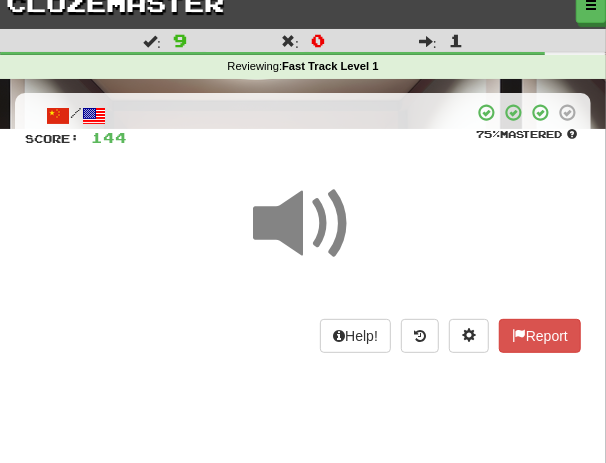 scroll, scrollTop: 17, scrollLeft: 0, axis: vertical 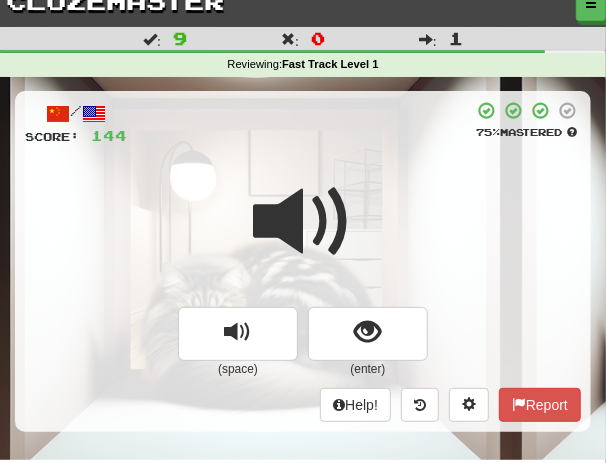 click at bounding box center (303, 235) 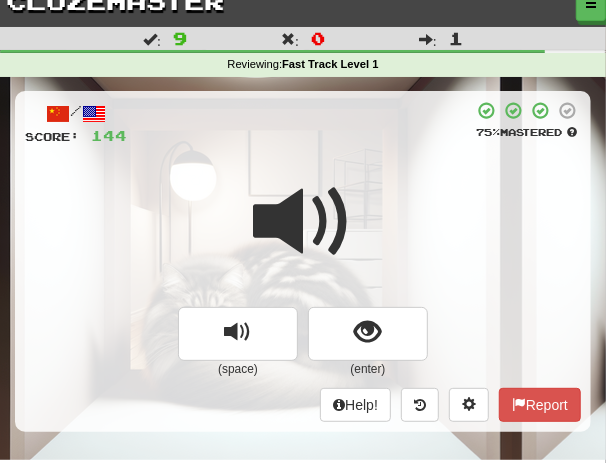 click at bounding box center [303, 235] 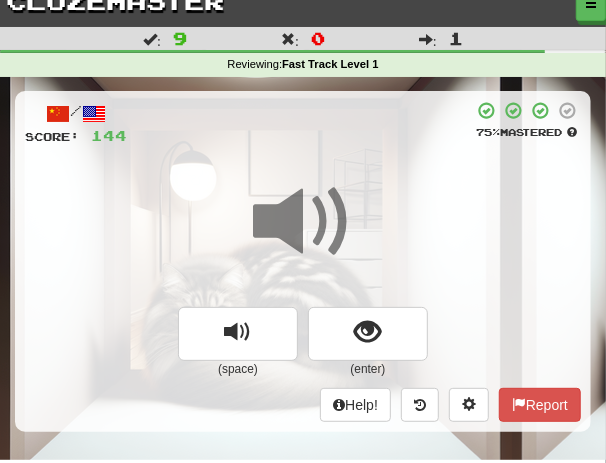 click at bounding box center (303, 235) 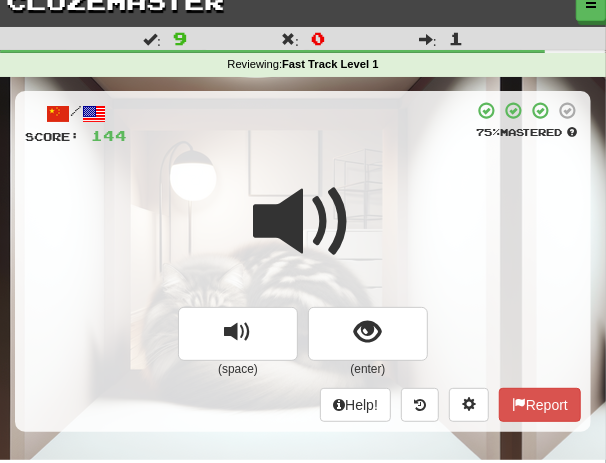 click at bounding box center (303, 235) 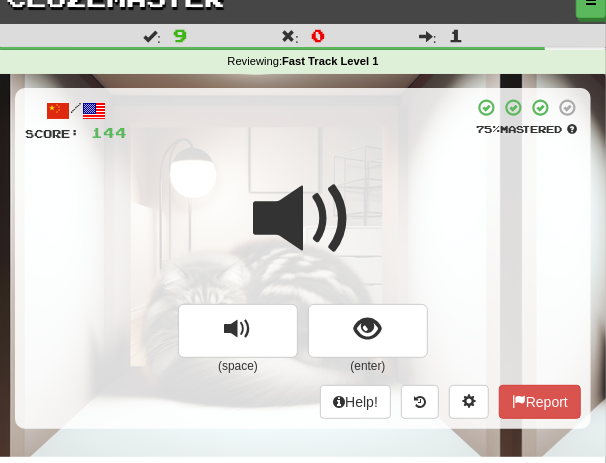 scroll, scrollTop: 22, scrollLeft: 0, axis: vertical 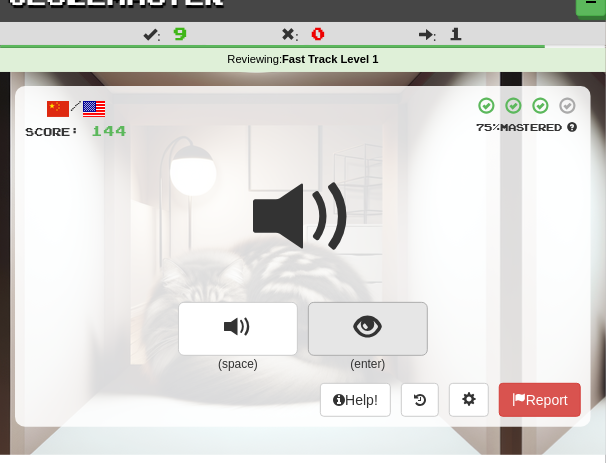 click at bounding box center (368, 327) 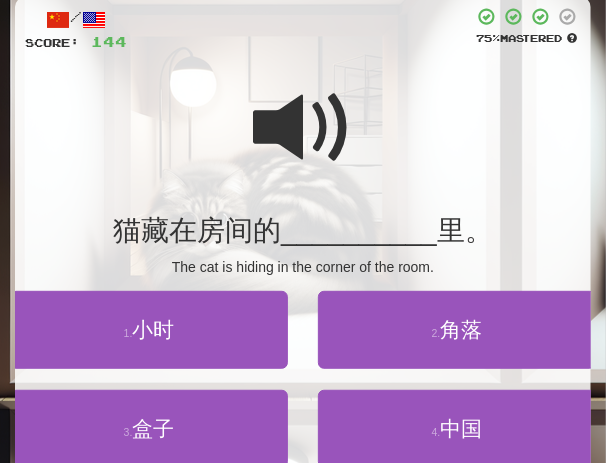 scroll, scrollTop: 126, scrollLeft: 0, axis: vertical 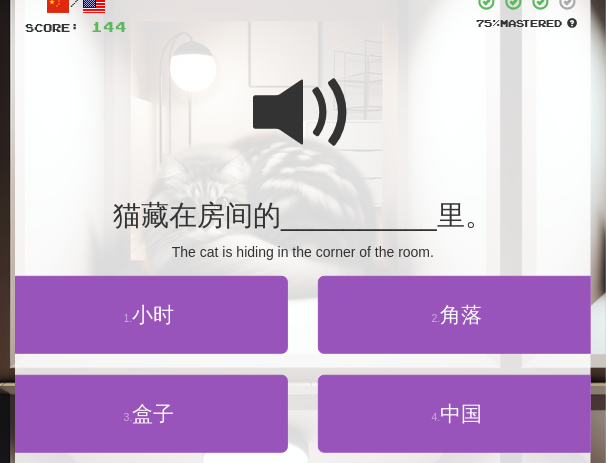 click at bounding box center [303, 113] 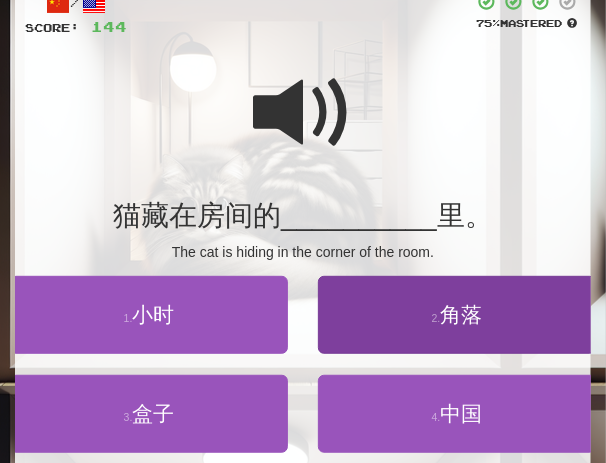 click on "角落" at bounding box center (461, 314) 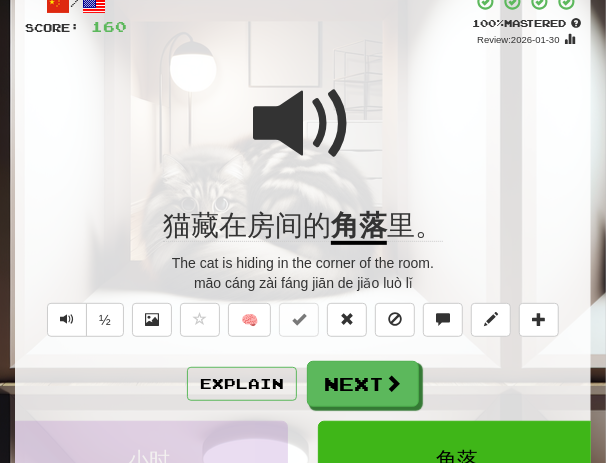 click at bounding box center [303, 124] 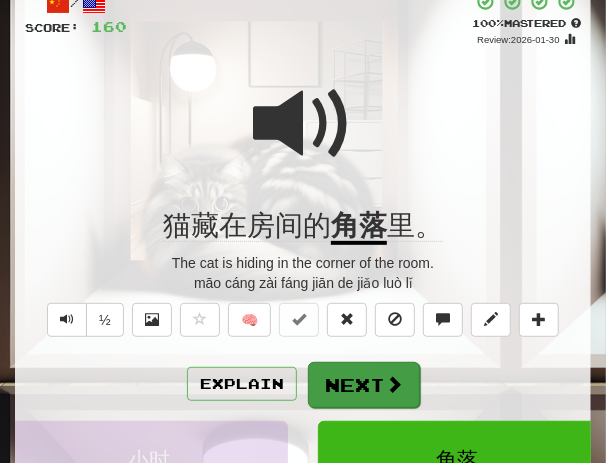 click on "Next" at bounding box center [364, 385] 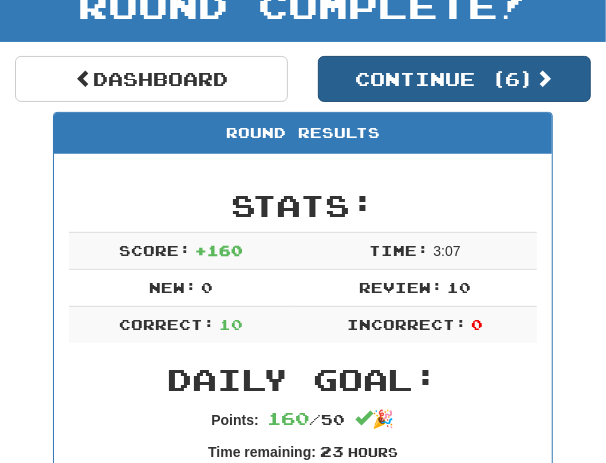 click on "Continue ( 6 )" at bounding box center [454, 79] 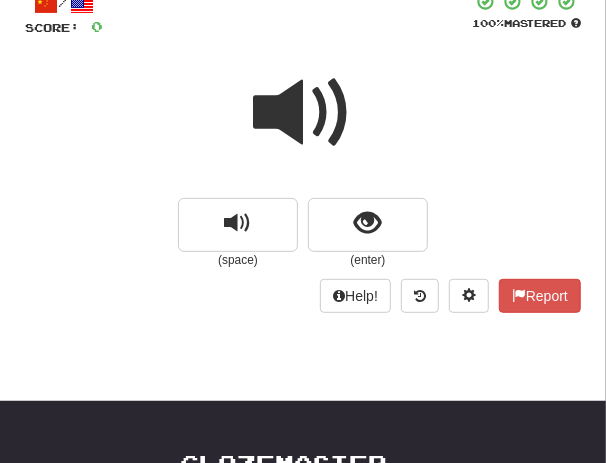 scroll, scrollTop: 109, scrollLeft: 0, axis: vertical 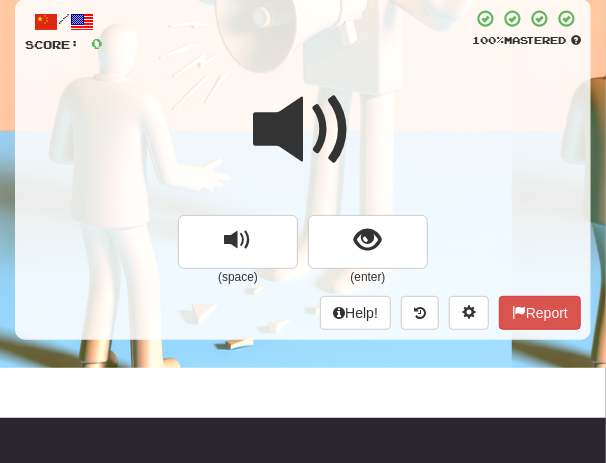 click at bounding box center [303, 143] 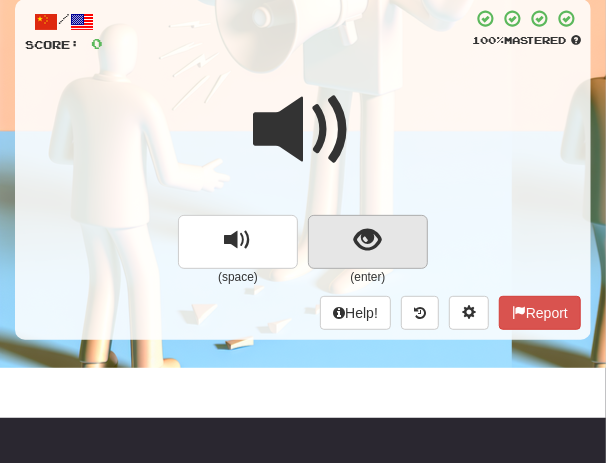 click at bounding box center [368, 242] 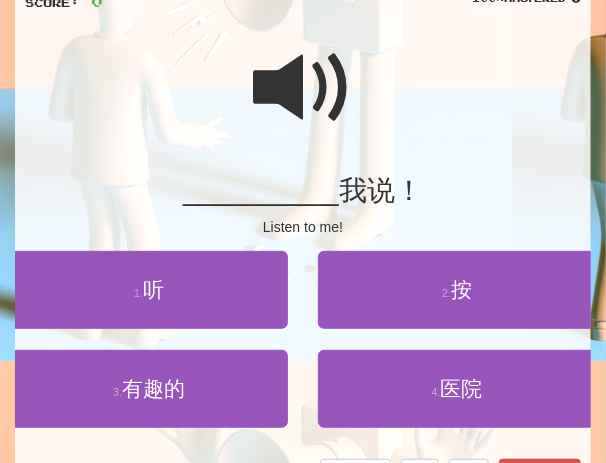 scroll, scrollTop: 153, scrollLeft: 0, axis: vertical 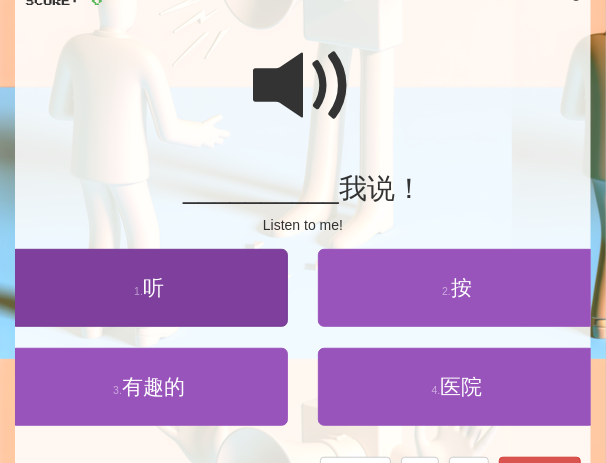 click on "1 .  听" at bounding box center [149, 288] 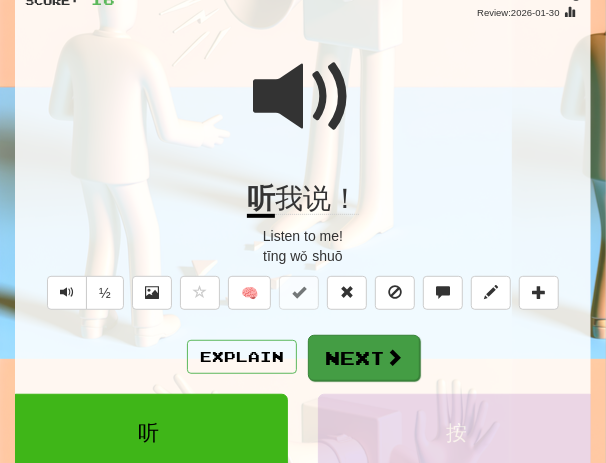 click on "Next" at bounding box center [364, 358] 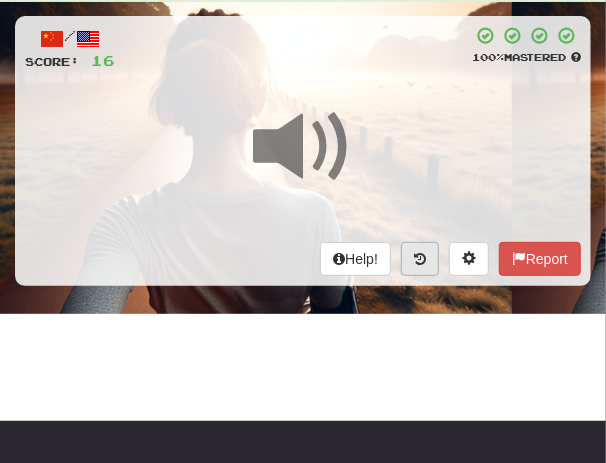 scroll, scrollTop: 78, scrollLeft: 0, axis: vertical 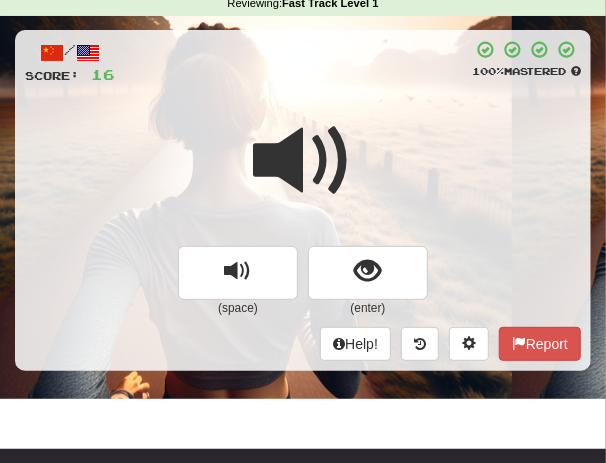 click at bounding box center (303, 174) 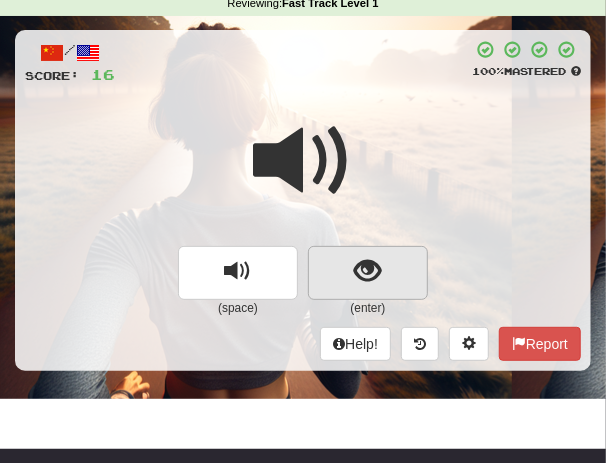 click at bounding box center [368, 271] 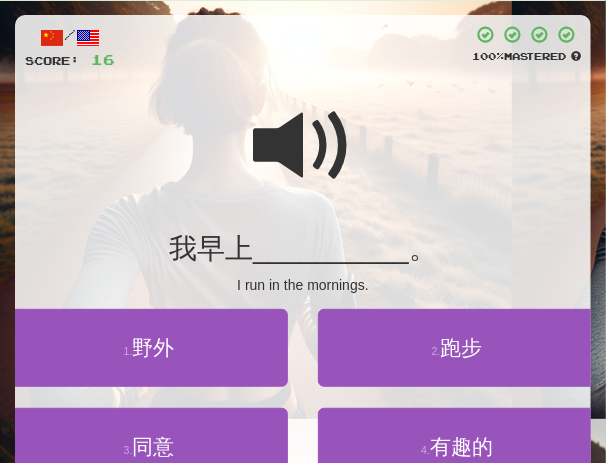 scroll, scrollTop: 96, scrollLeft: 0, axis: vertical 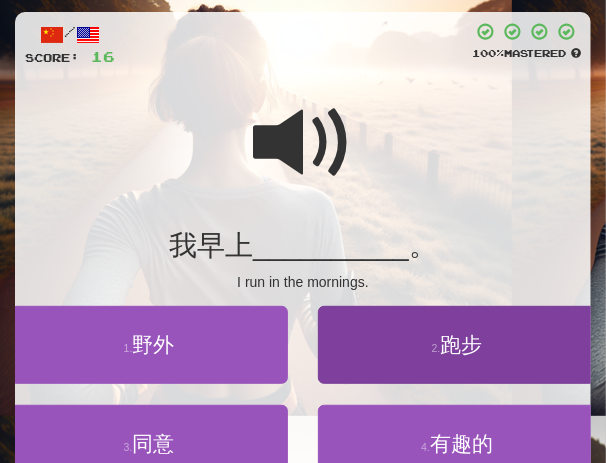 click on "2 .  跑步" at bounding box center [457, 345] 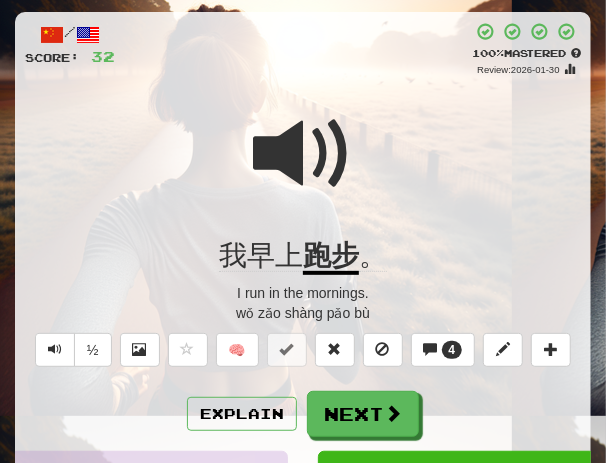 click at bounding box center [303, 154] 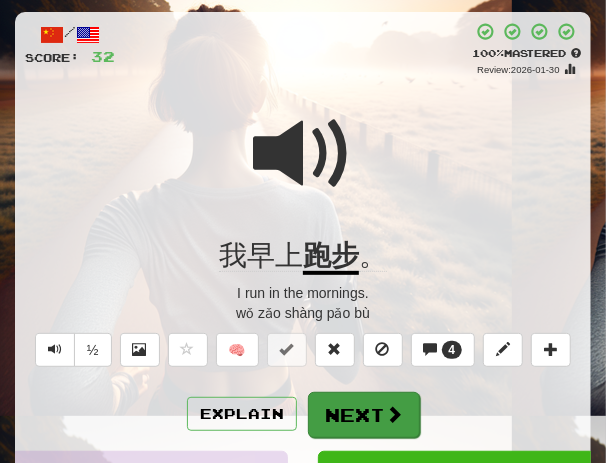 click on "Next" at bounding box center (364, 415) 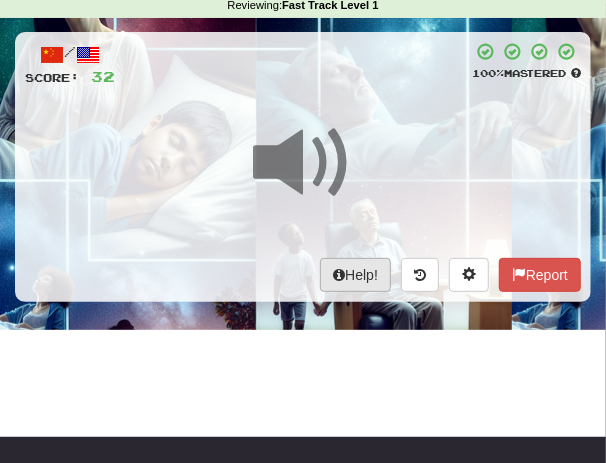 scroll, scrollTop: 16, scrollLeft: 0, axis: vertical 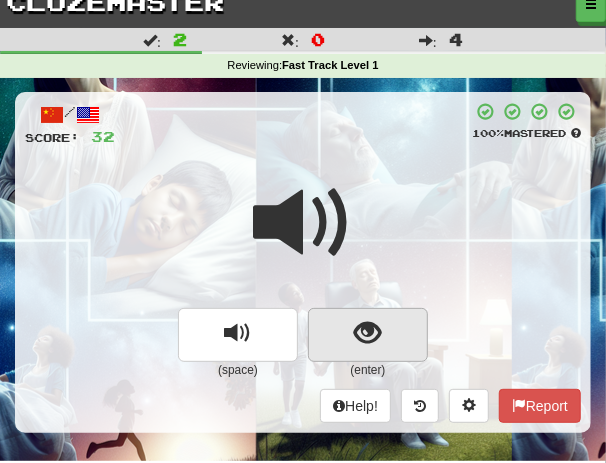 click at bounding box center [368, 333] 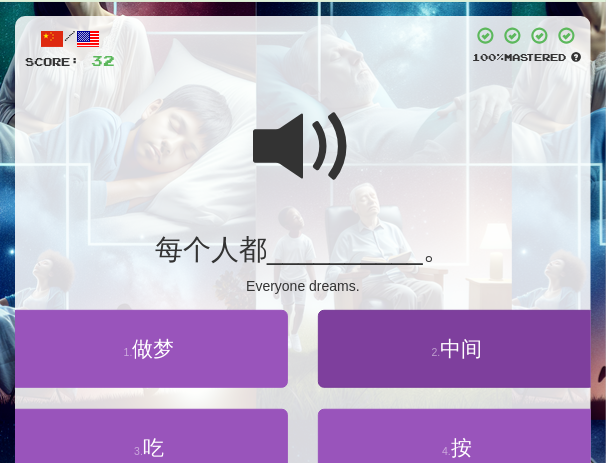 scroll, scrollTop: 102, scrollLeft: 0, axis: vertical 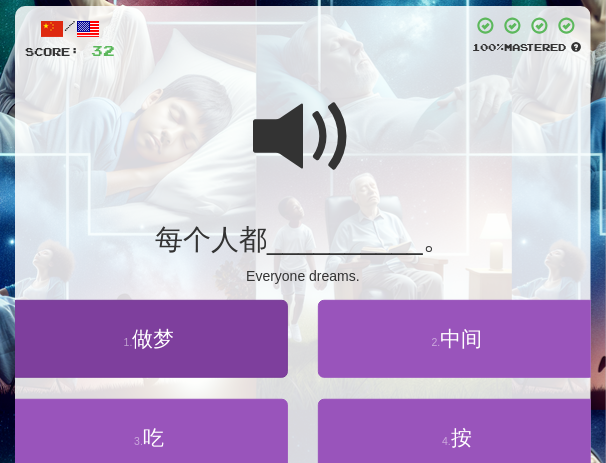 click on "1 .  做梦" at bounding box center (149, 339) 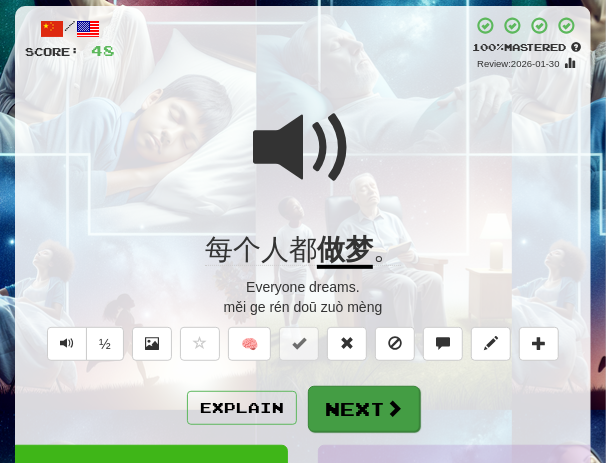 click on "Next" at bounding box center [364, 409] 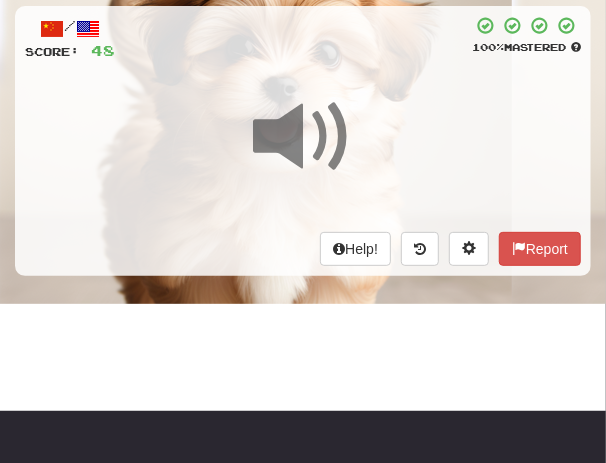 scroll, scrollTop: 29, scrollLeft: 0, axis: vertical 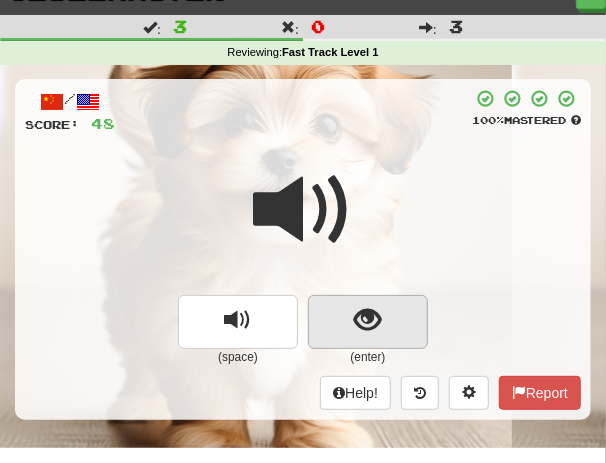 click at bounding box center (368, 320) 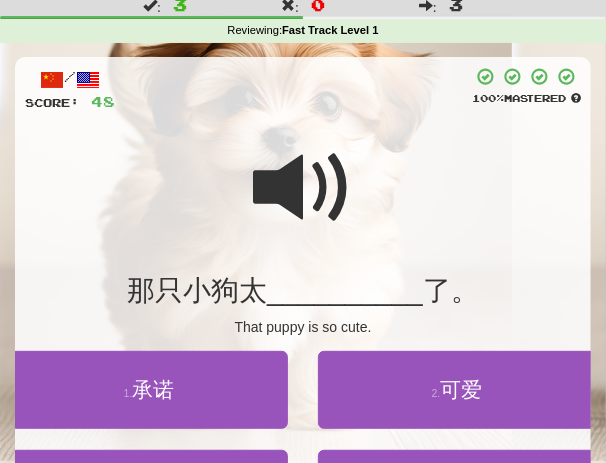 scroll, scrollTop: 53, scrollLeft: 0, axis: vertical 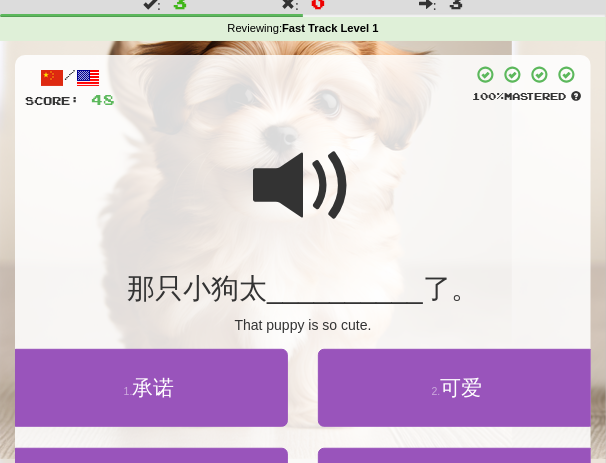 click at bounding box center [303, 186] 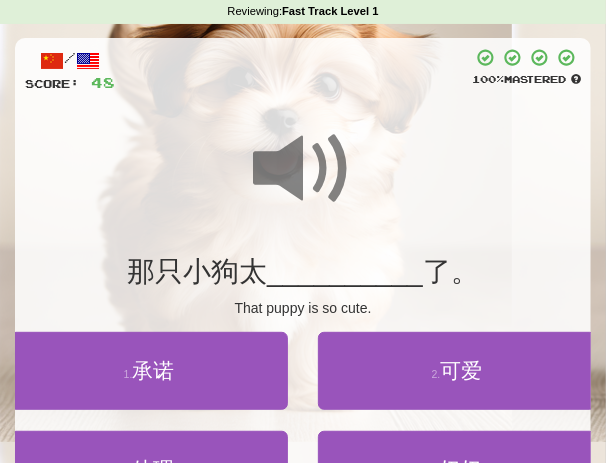 scroll, scrollTop: 109, scrollLeft: 0, axis: vertical 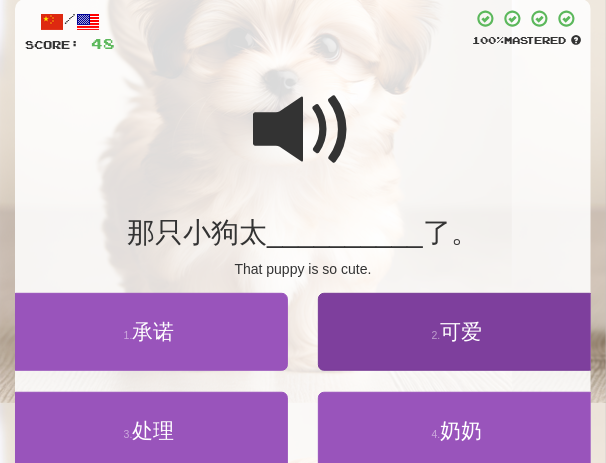 click on "可爱" at bounding box center [461, 331] 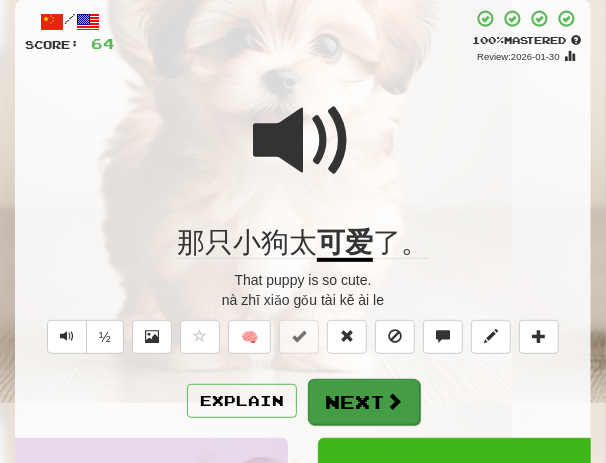 click on "Next" at bounding box center [364, 402] 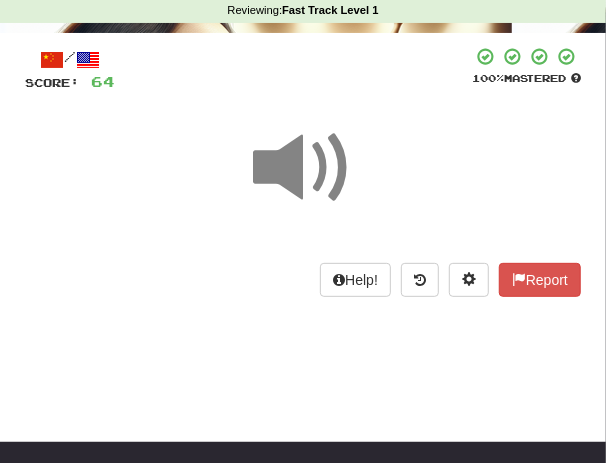 scroll, scrollTop: 53, scrollLeft: 0, axis: vertical 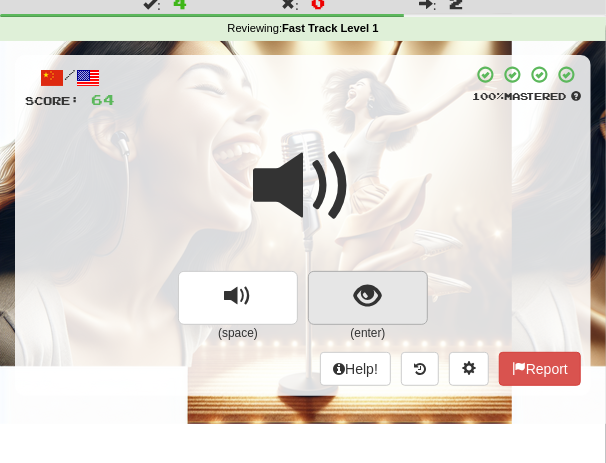 click at bounding box center (368, 298) 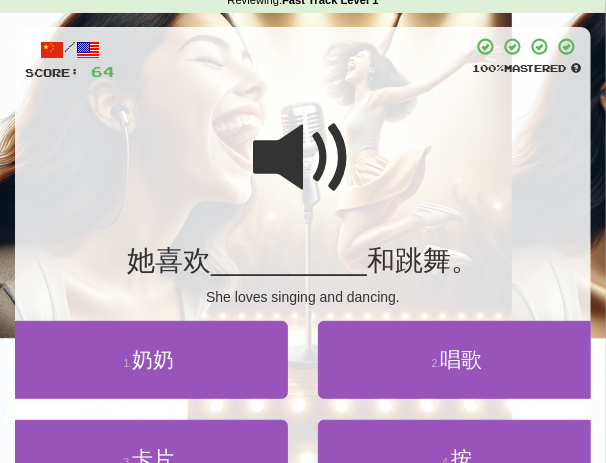 scroll, scrollTop: 93, scrollLeft: 0, axis: vertical 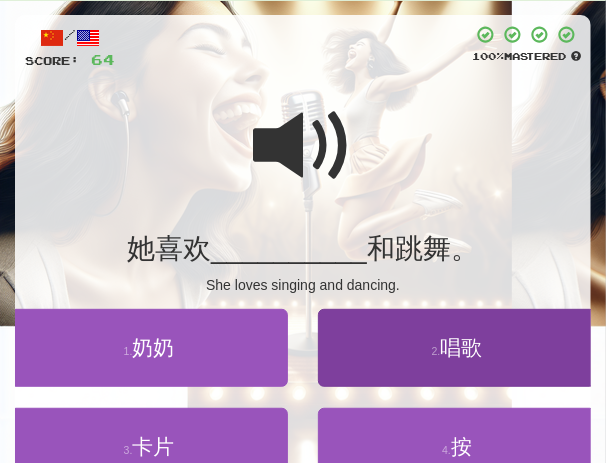 click on "唱歌" at bounding box center (461, 347) 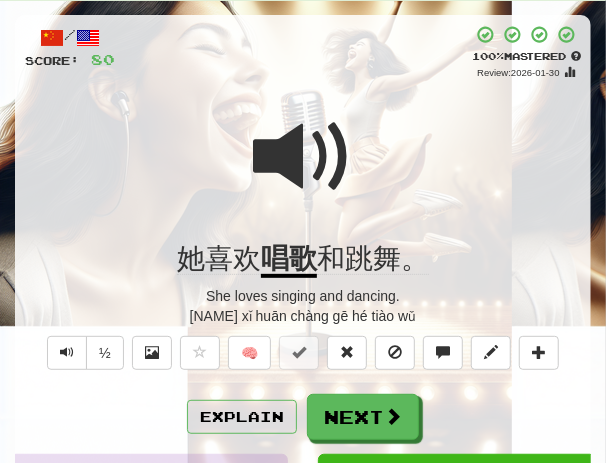 click at bounding box center [303, 157] 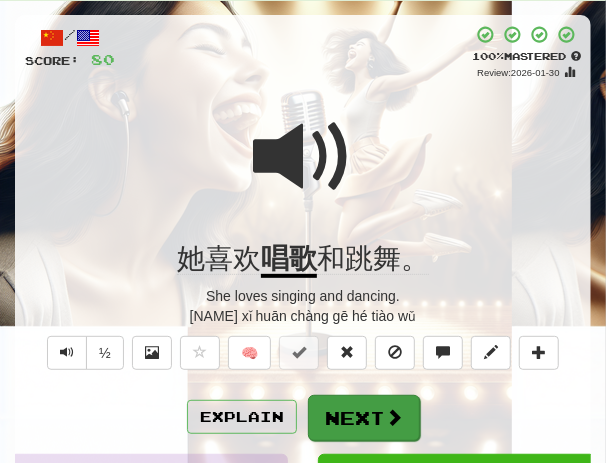 click on "Next" at bounding box center [364, 418] 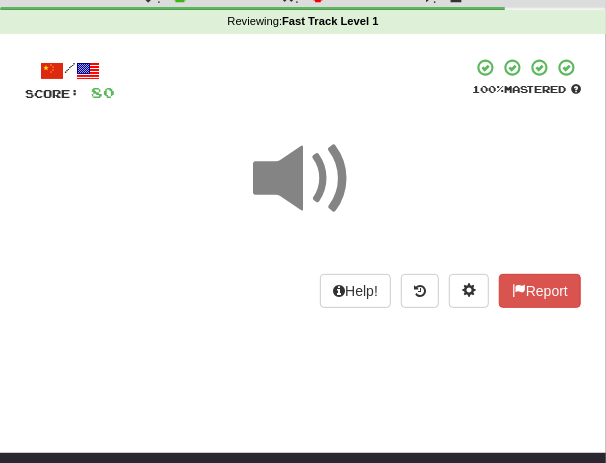 scroll, scrollTop: 41, scrollLeft: 0, axis: vertical 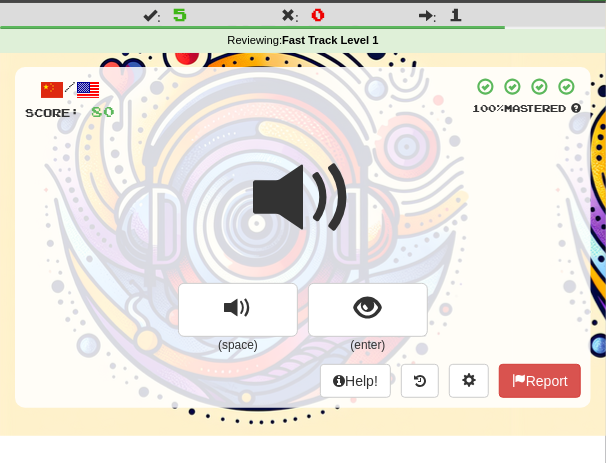 click at bounding box center [303, 211] 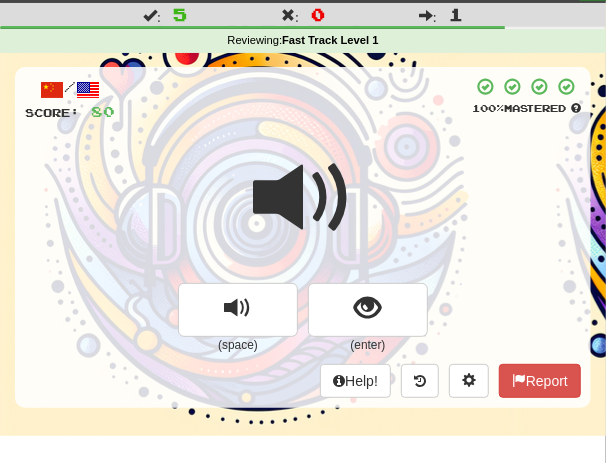 click at bounding box center (303, 211) 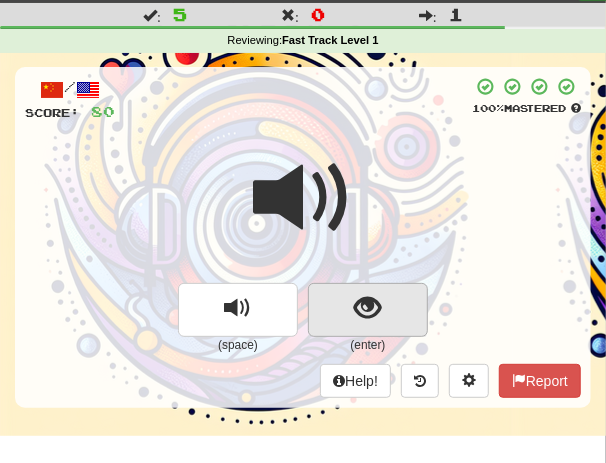 click at bounding box center [368, 308] 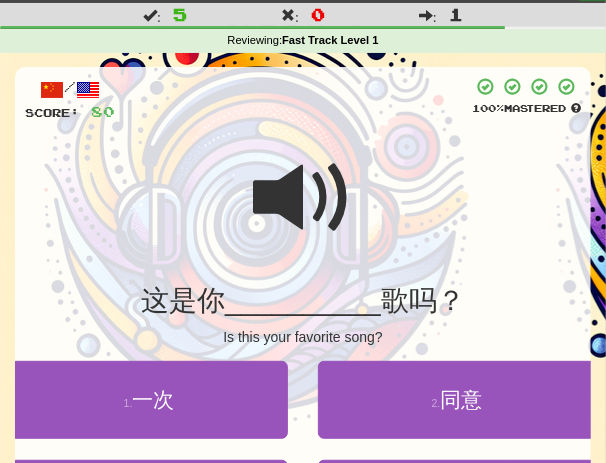scroll, scrollTop: 44, scrollLeft: 0, axis: vertical 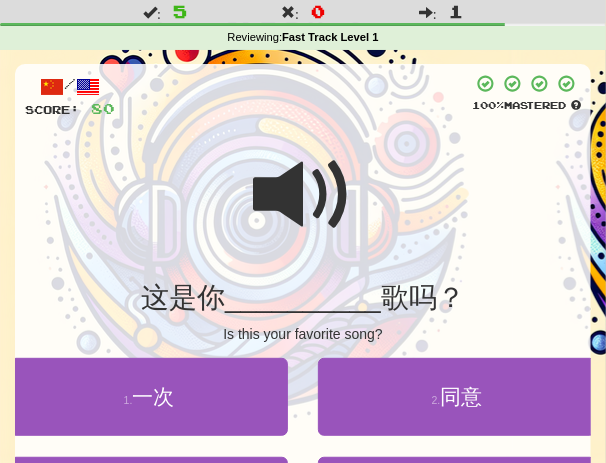click at bounding box center [303, 195] 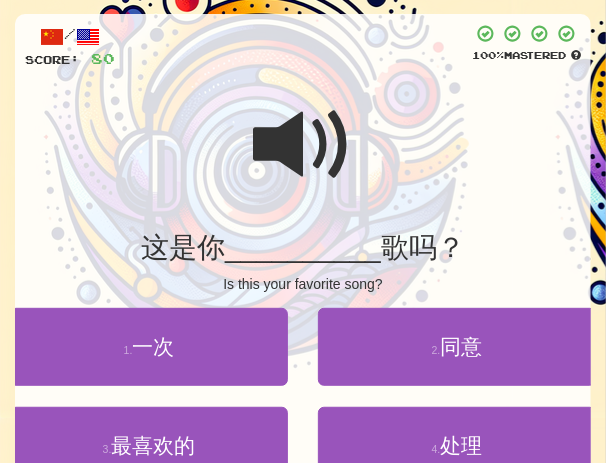 scroll, scrollTop: 112, scrollLeft: 0, axis: vertical 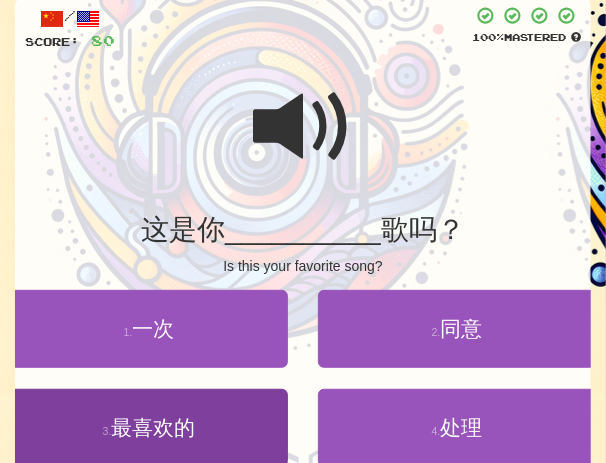 click on "最喜欢的" at bounding box center (153, 427) 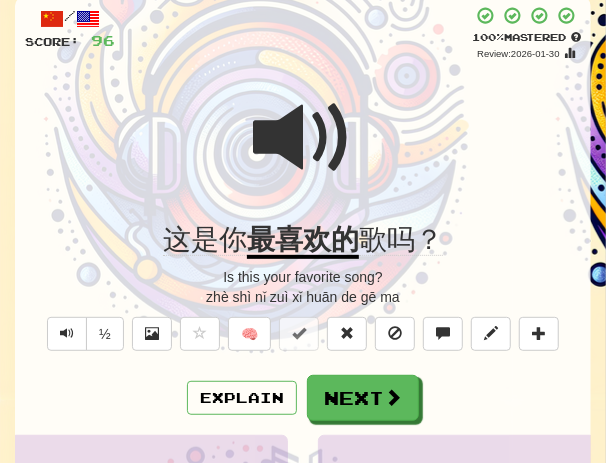 click at bounding box center [303, 151] 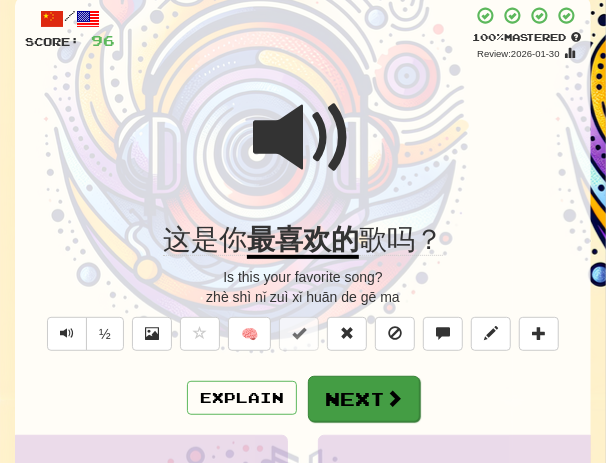 click on "Next" at bounding box center [364, 399] 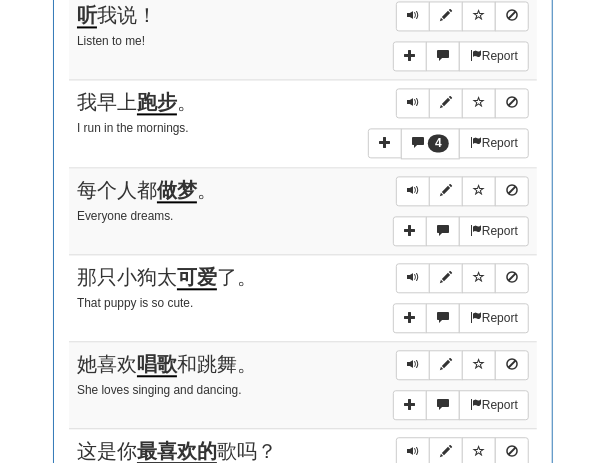 scroll, scrollTop: 1080, scrollLeft: 0, axis: vertical 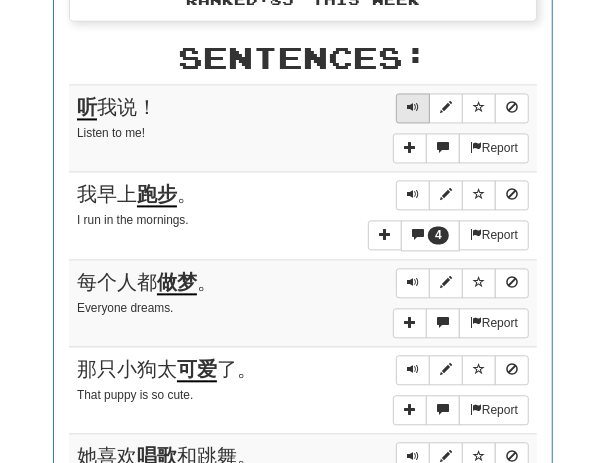 click at bounding box center (413, 108) 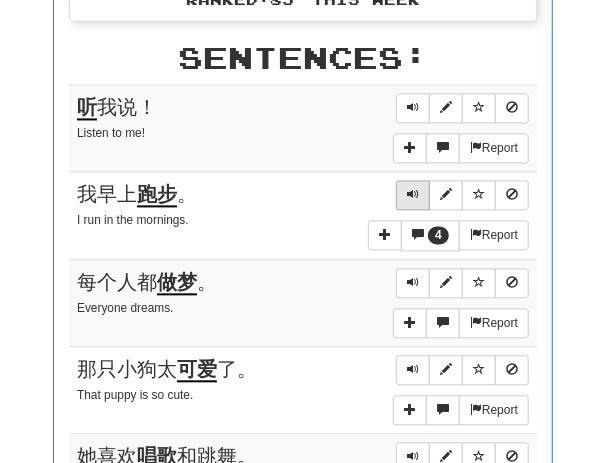 click at bounding box center (413, 195) 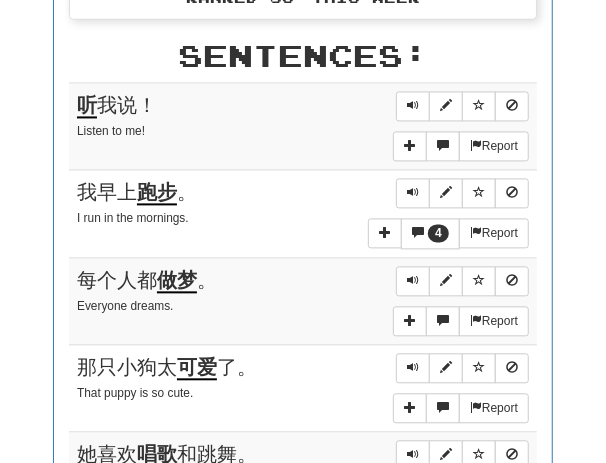 scroll, scrollTop: 1160, scrollLeft: 0, axis: vertical 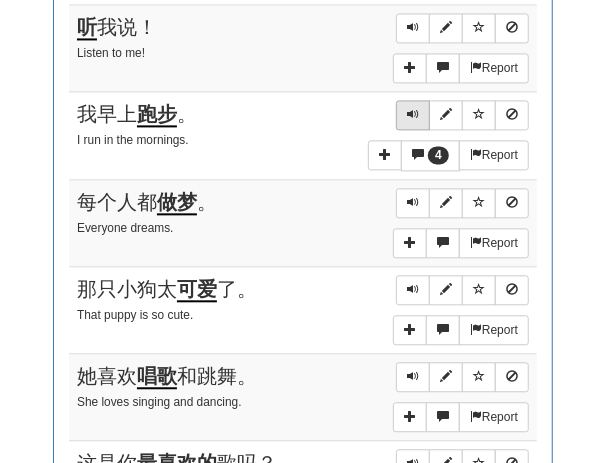 click at bounding box center [413, 115] 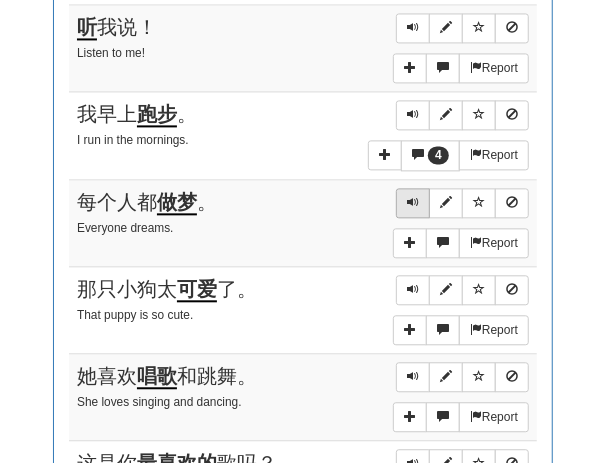 click at bounding box center [413, 202] 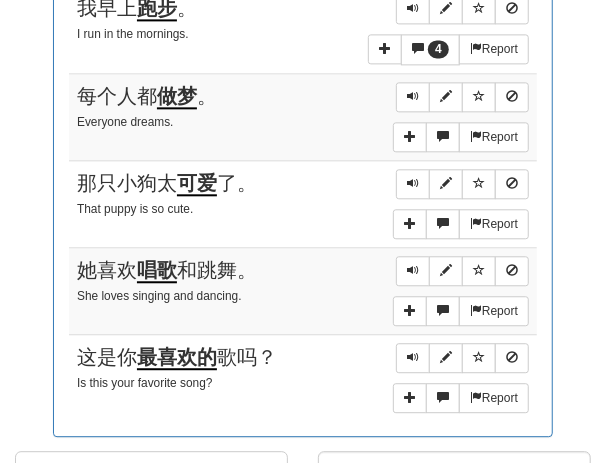 scroll, scrollTop: 1286, scrollLeft: 0, axis: vertical 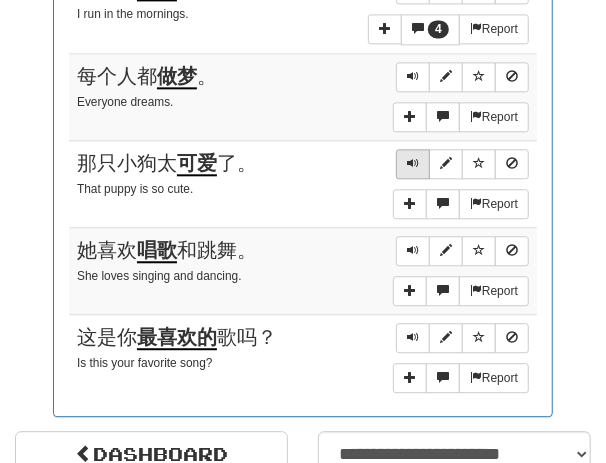 click at bounding box center [413, 163] 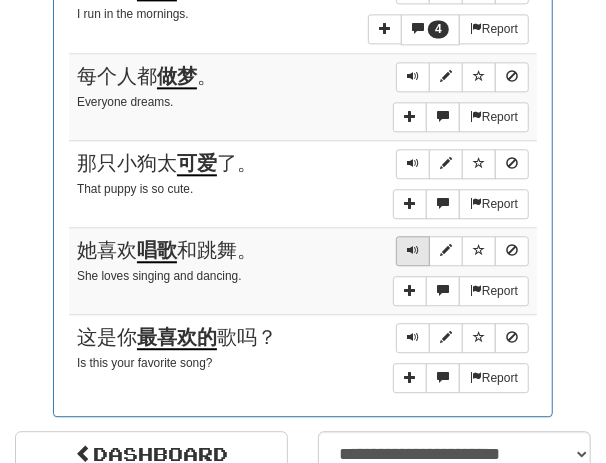 click at bounding box center [413, 250] 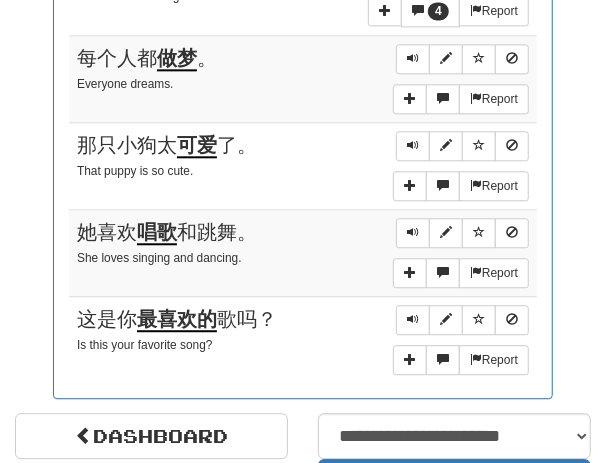 scroll, scrollTop: 1324, scrollLeft: 0, axis: vertical 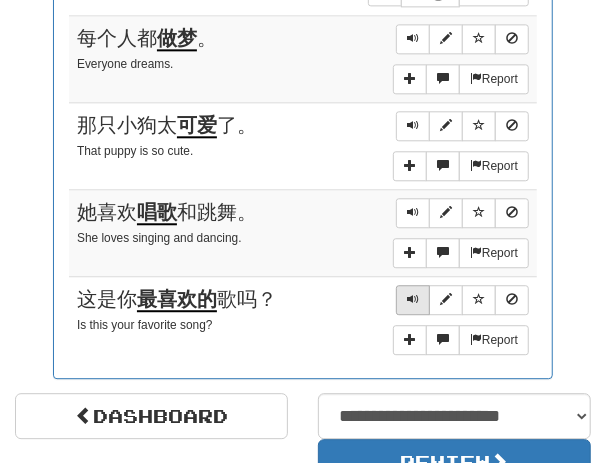 click at bounding box center (413, 299) 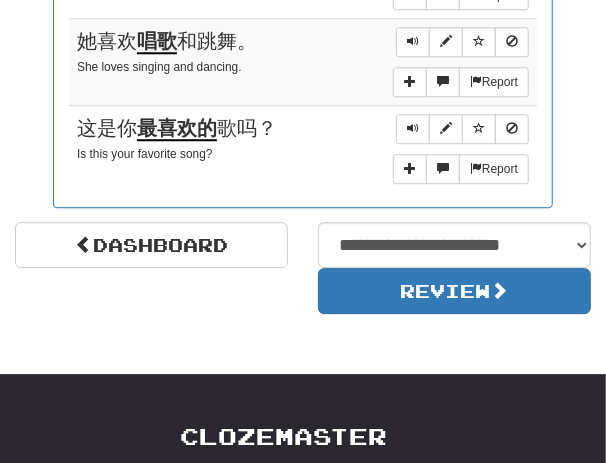 scroll, scrollTop: 1497, scrollLeft: 0, axis: vertical 